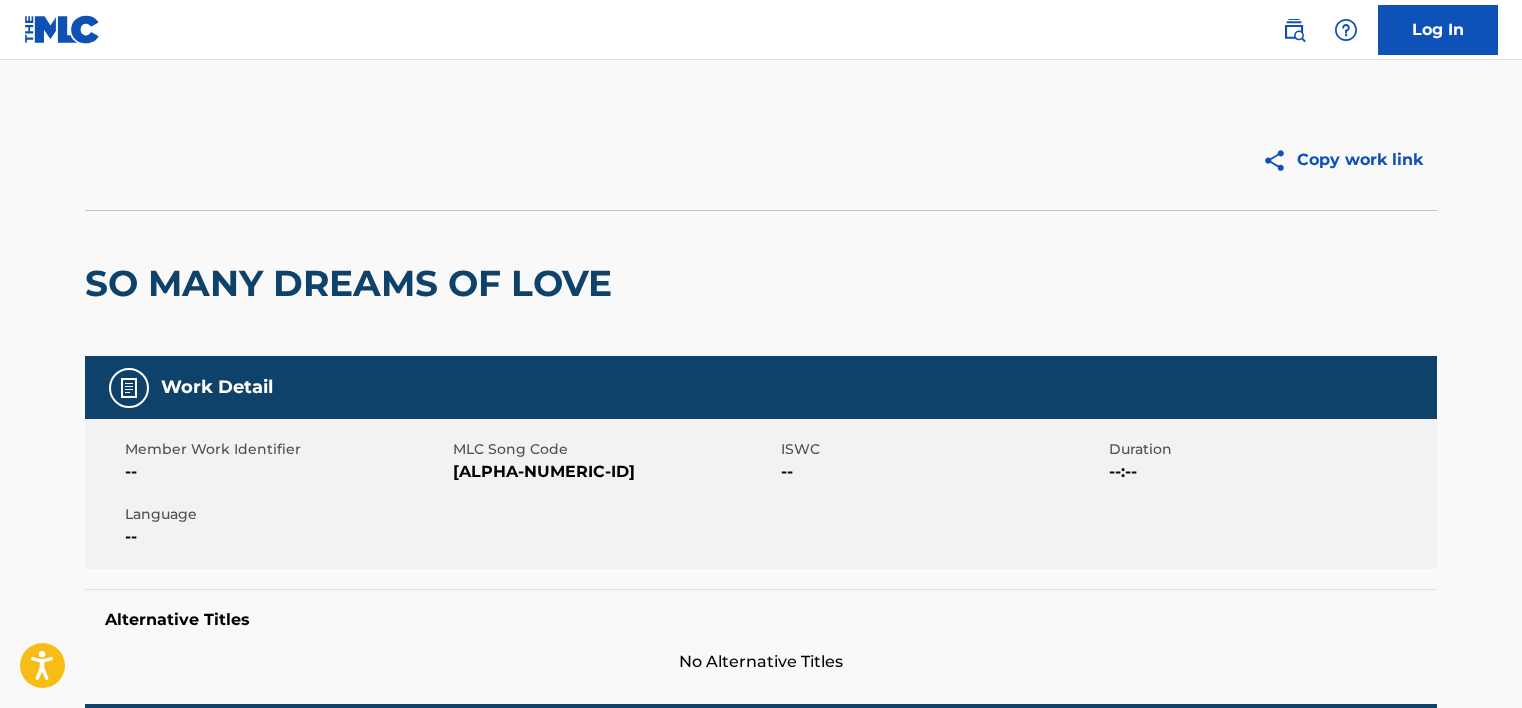 scroll, scrollTop: 0, scrollLeft: 0, axis: both 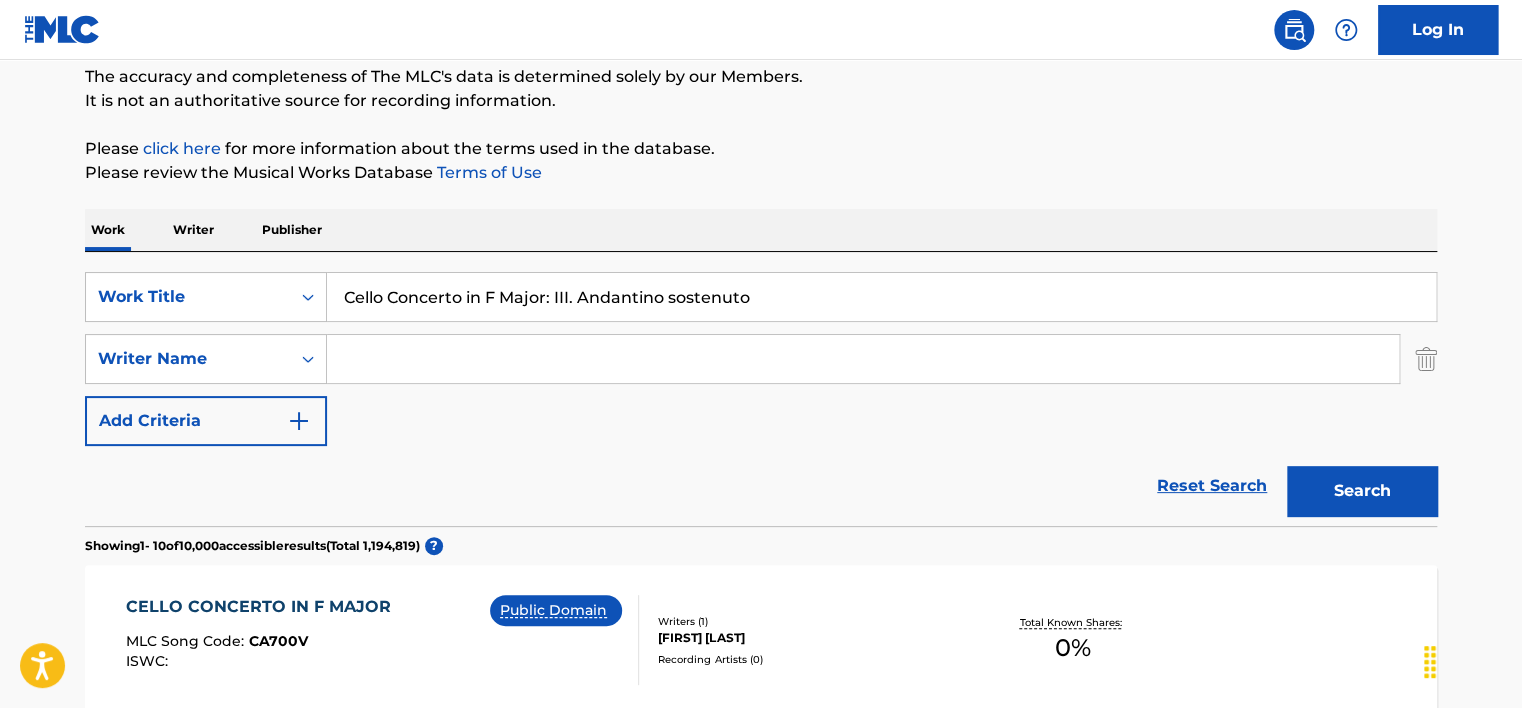 click on "Cello Concerto in F Major: III. Andantino sostenuto" at bounding box center [881, 297] 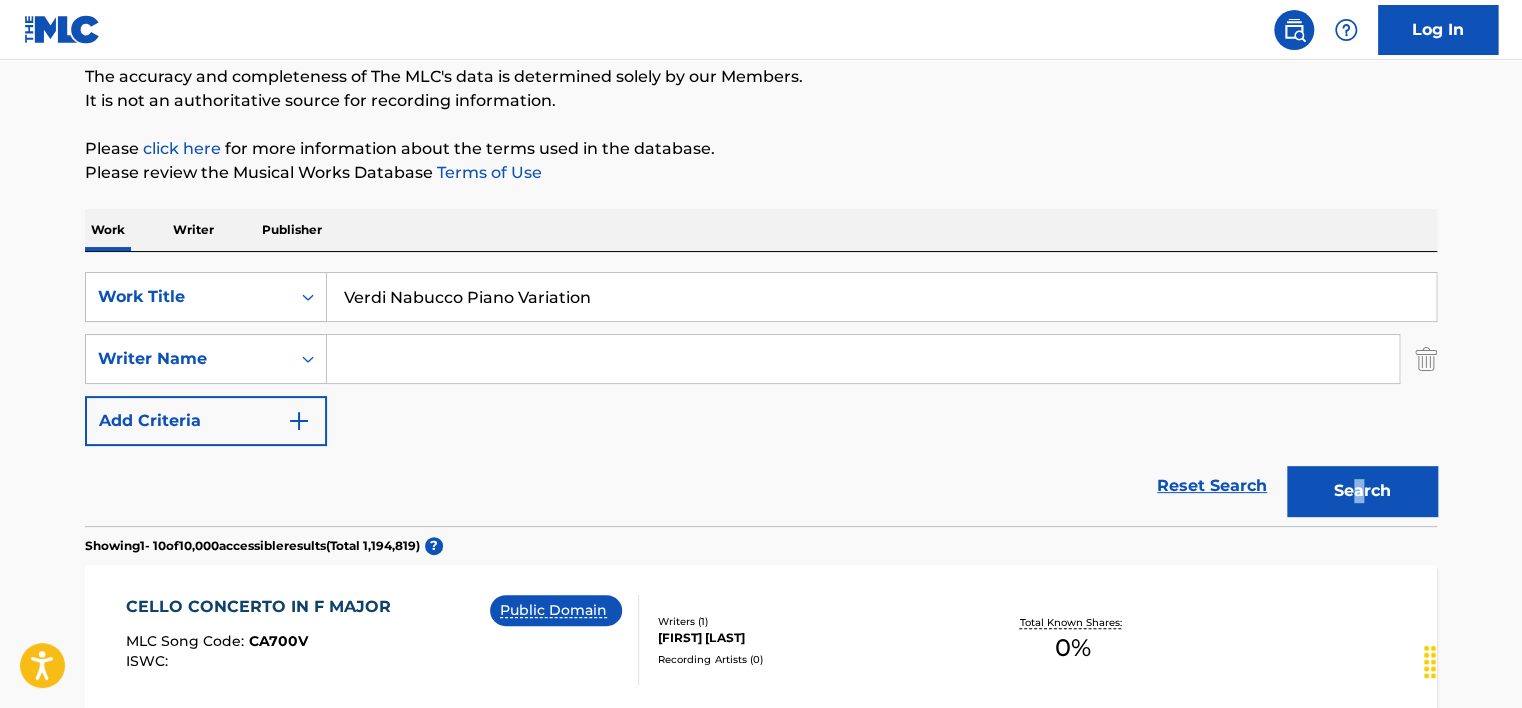 drag, startPoint x: 1355, startPoint y: 461, endPoint x: 1358, endPoint y: 474, distance: 13.341664 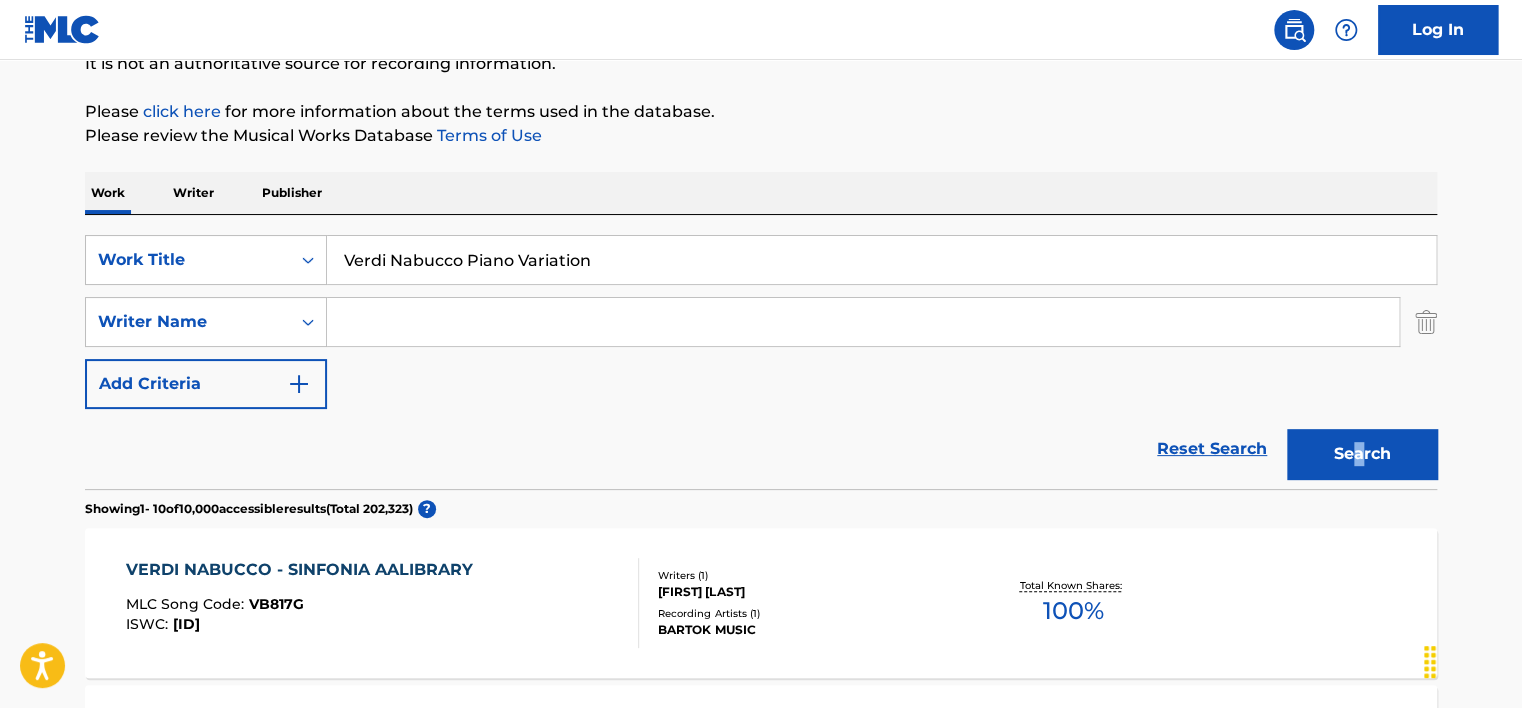 scroll, scrollTop: 173, scrollLeft: 0, axis: vertical 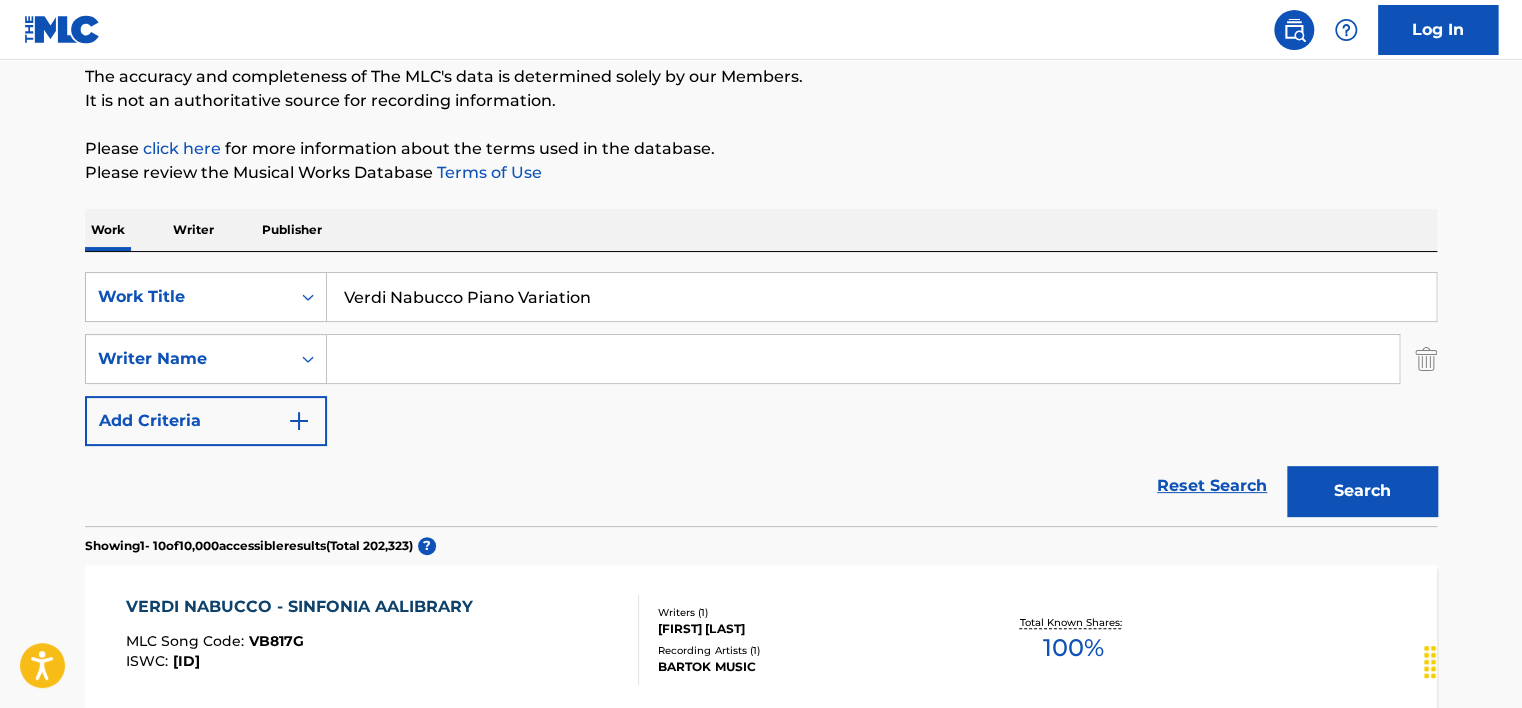 drag, startPoint x: 464, startPoint y: 286, endPoint x: 1016, endPoint y: 294, distance: 552.058 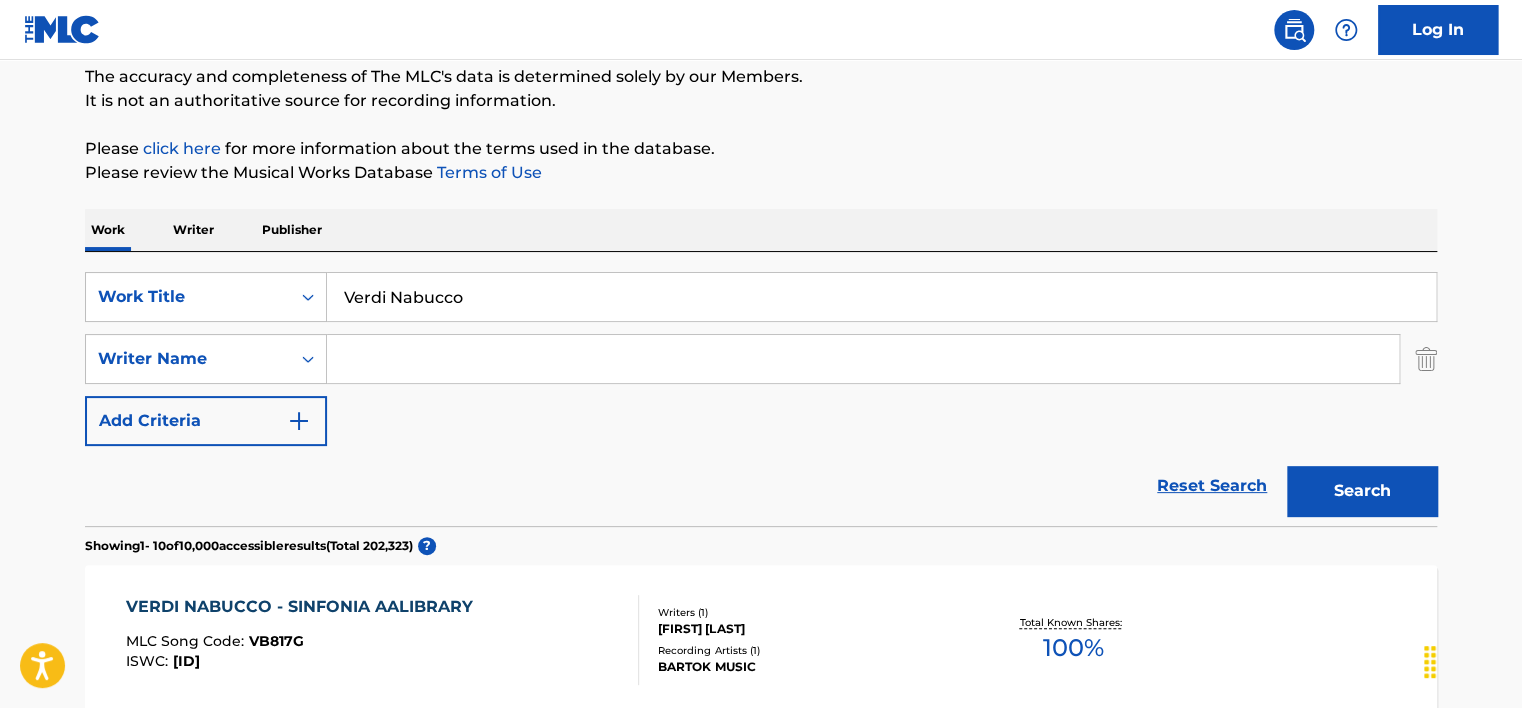 type on "Verdi Nabucco" 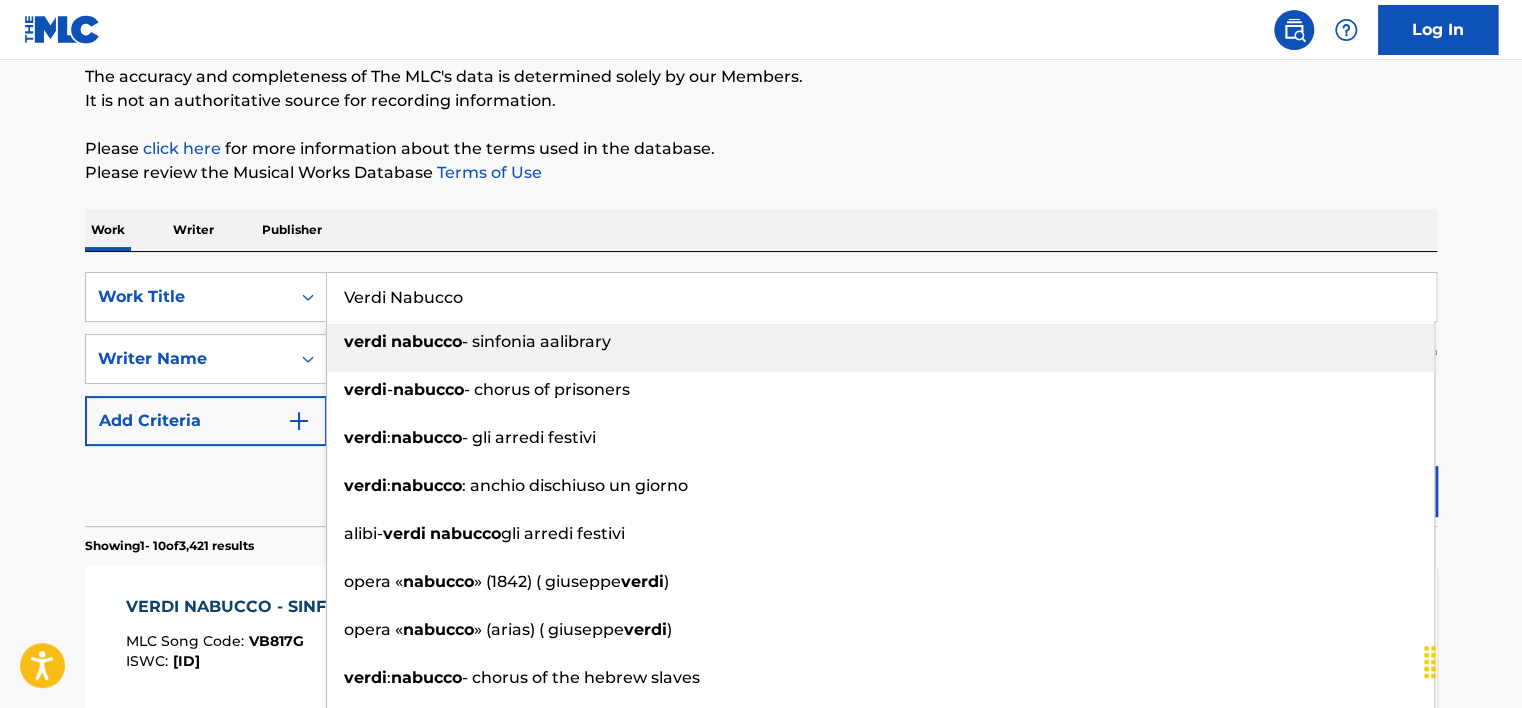 click on "Work Writer Publisher" at bounding box center [761, 230] 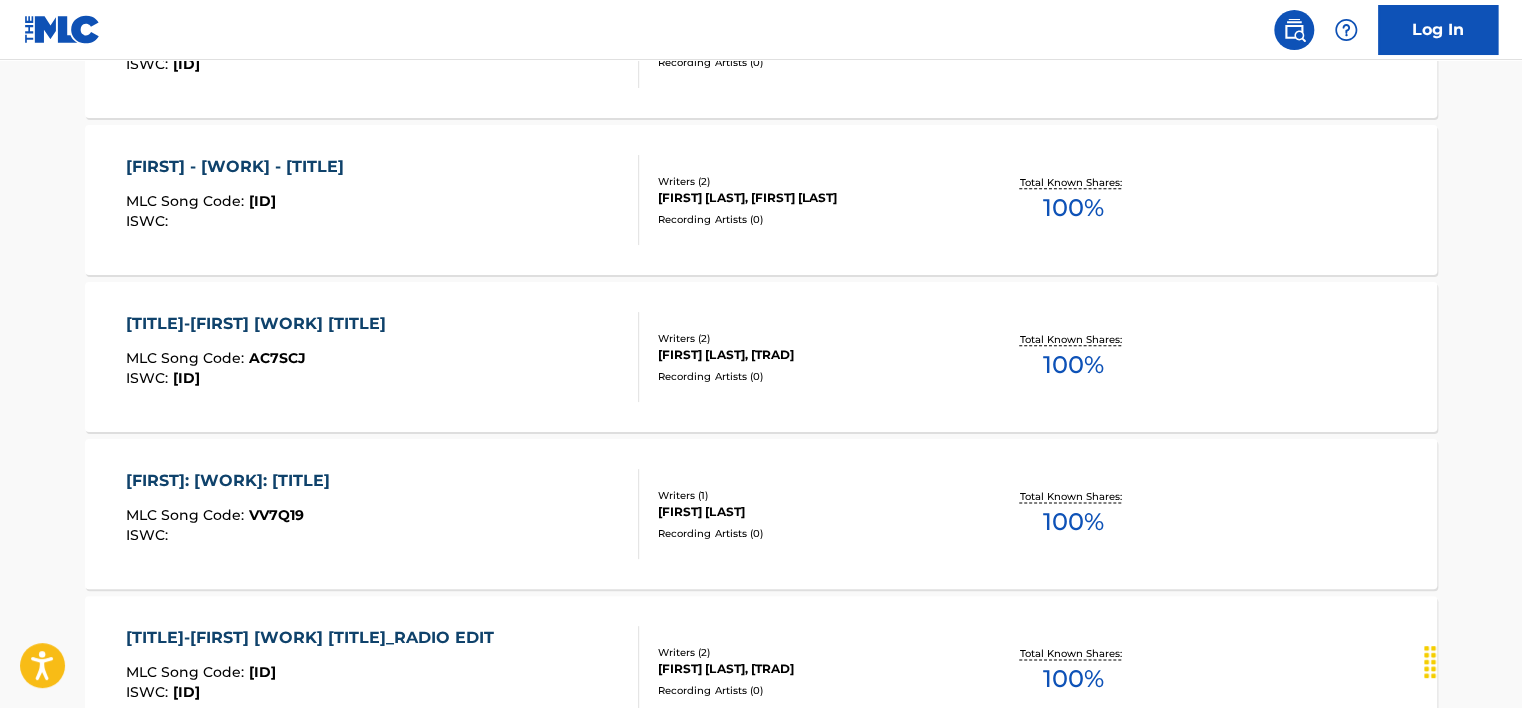 scroll, scrollTop: 973, scrollLeft: 0, axis: vertical 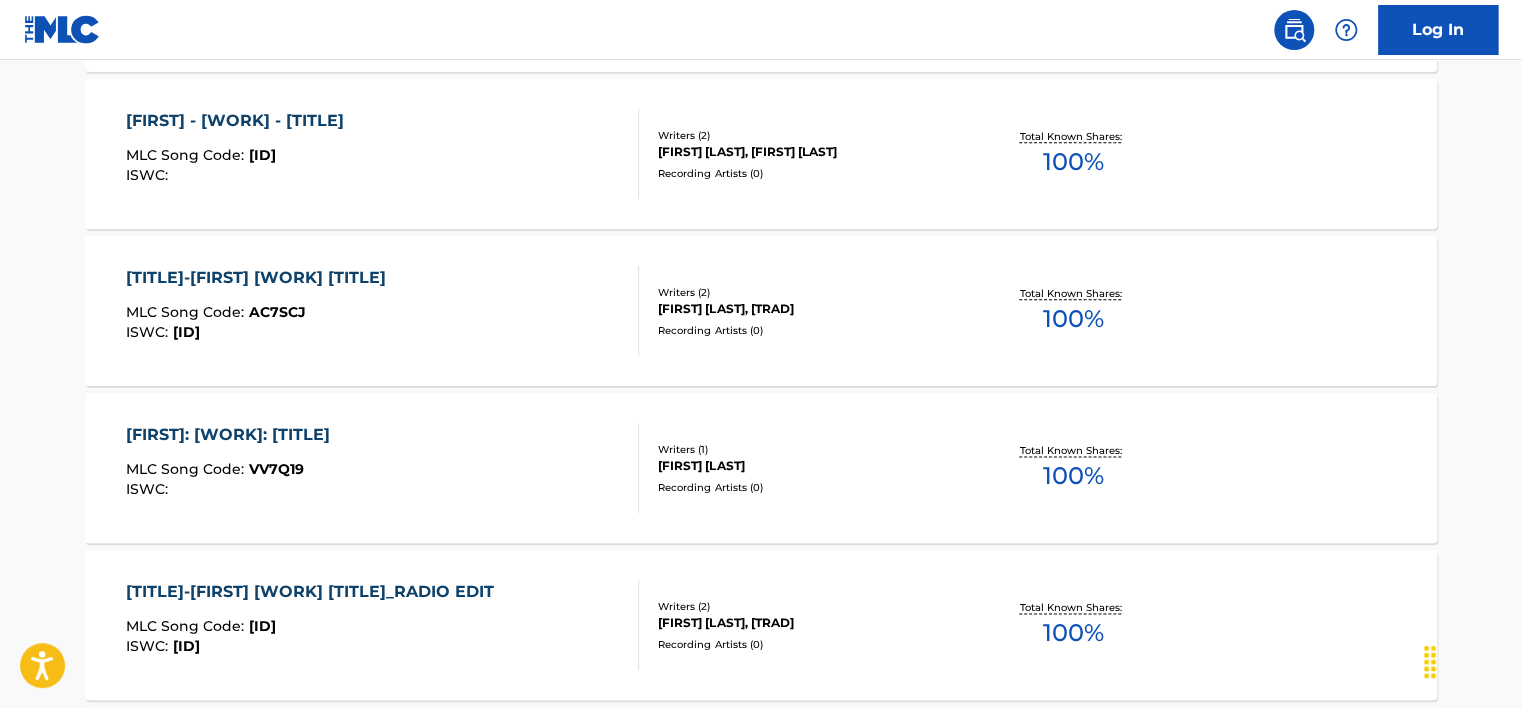 click on "VERDI - NABUCCO - CHORUS OF PRISONERS MLC Song Code : VW85RR ISWC :" at bounding box center [240, 154] 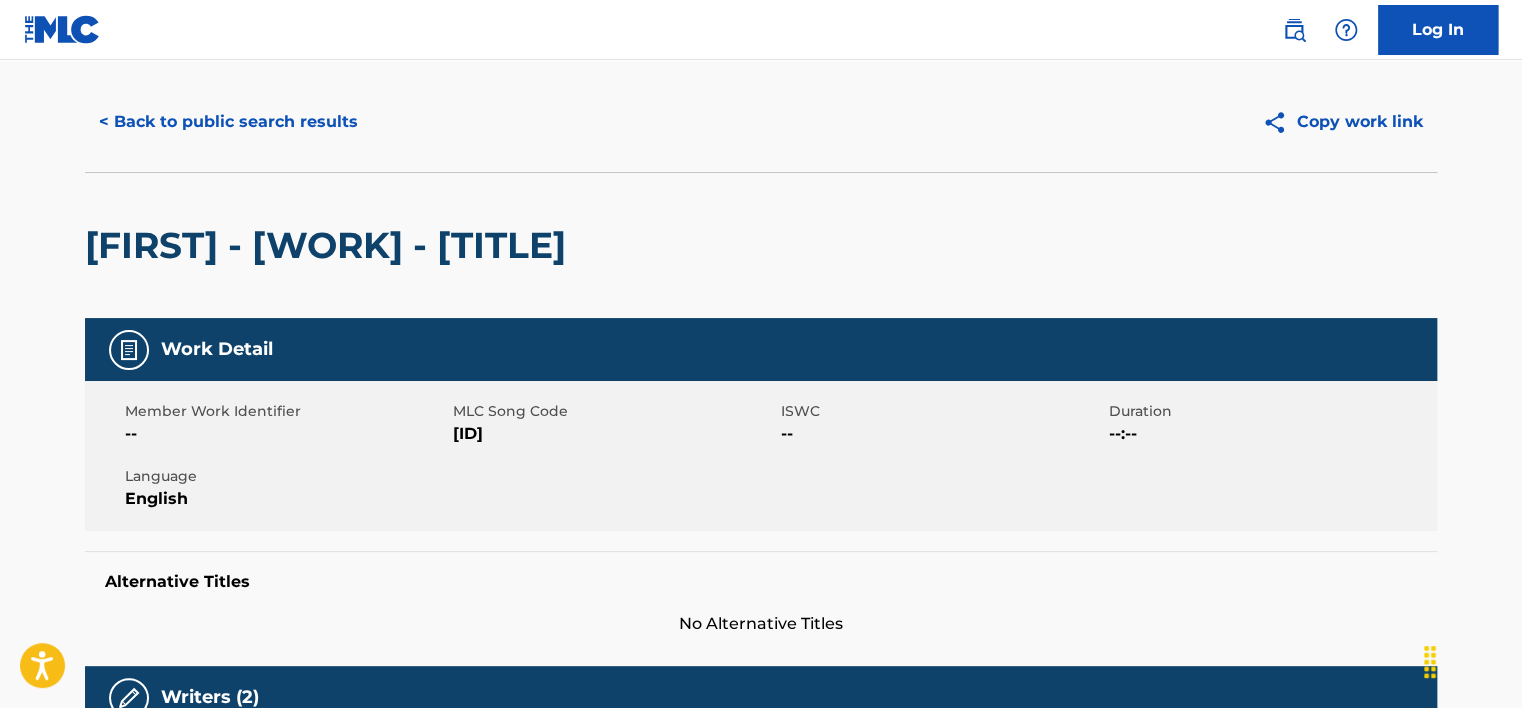 scroll, scrollTop: 0, scrollLeft: 0, axis: both 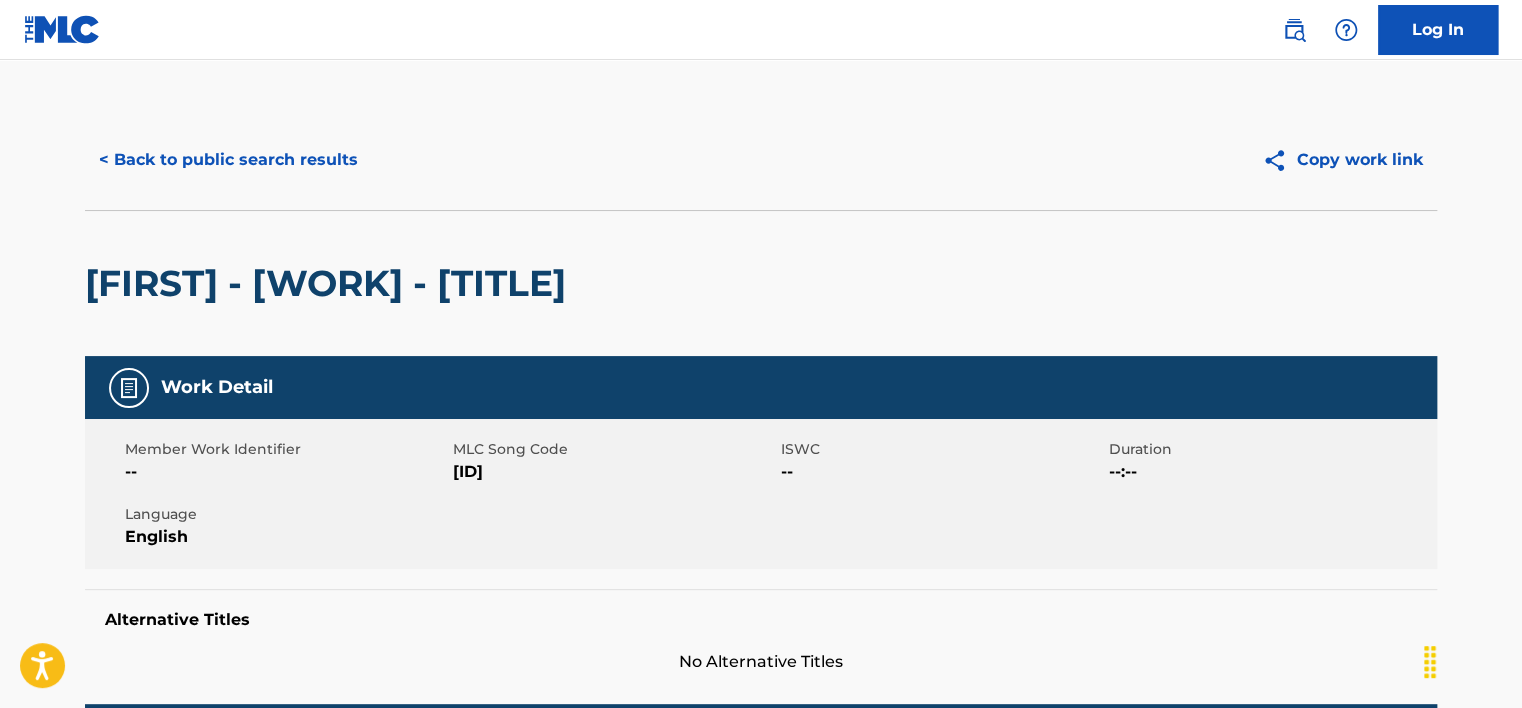 click on "< Back to public search results" at bounding box center (228, 160) 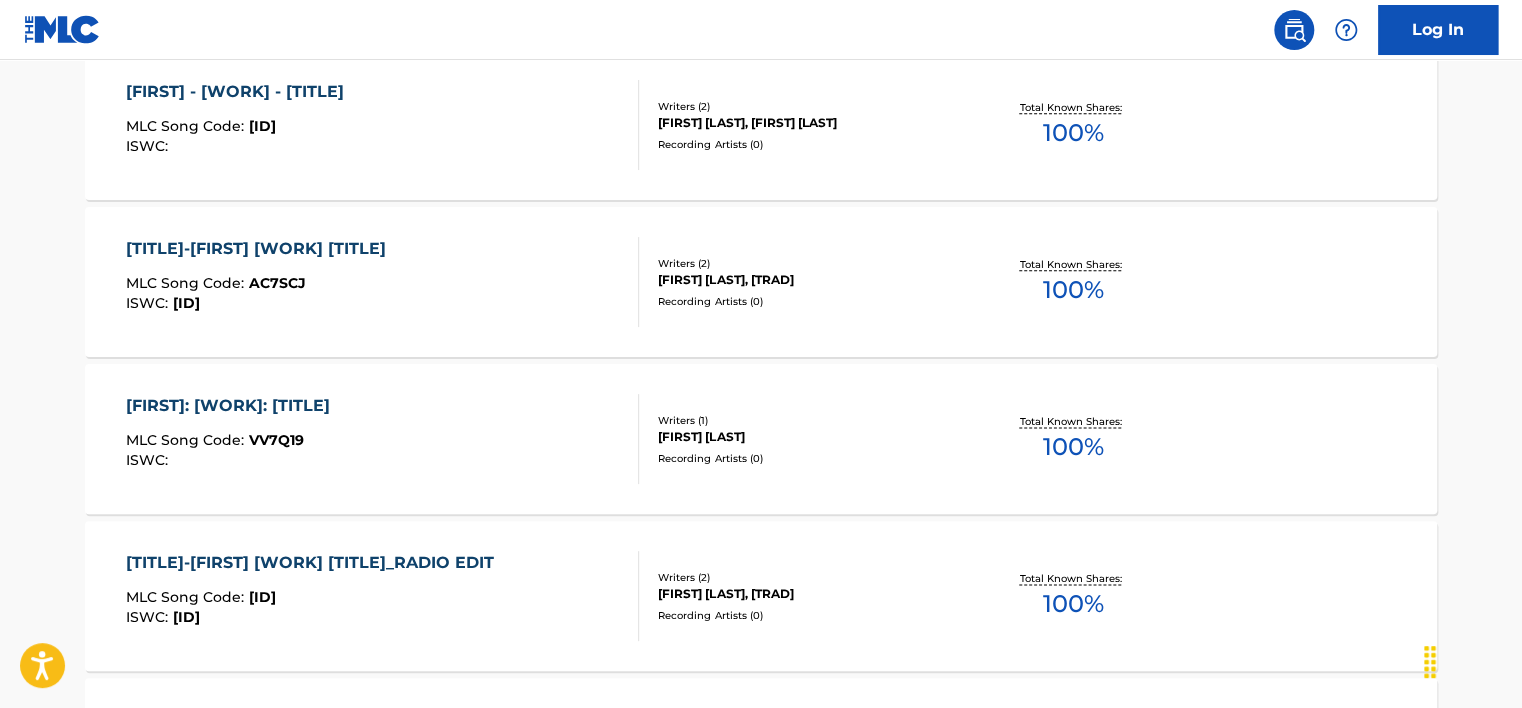 scroll, scrollTop: 687, scrollLeft: 0, axis: vertical 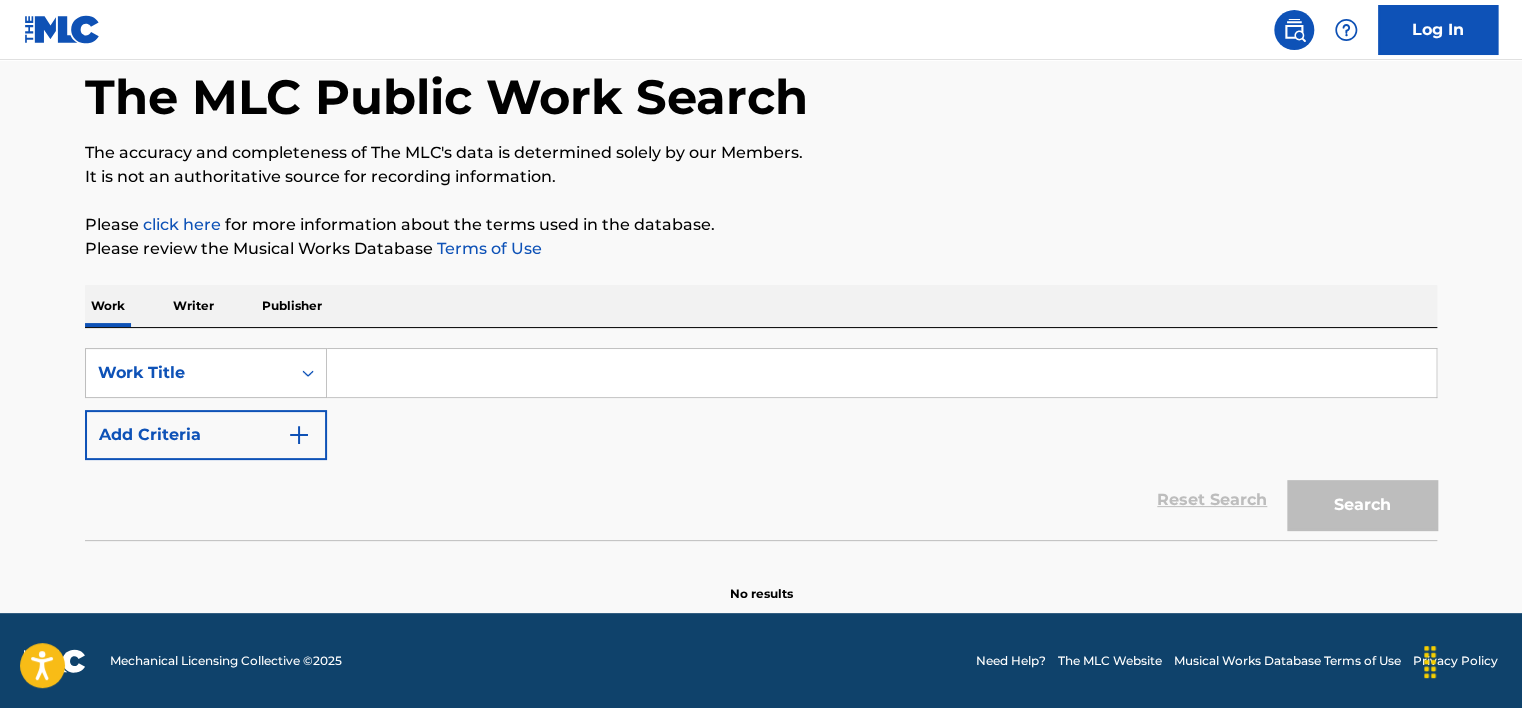 paste on "Nabucco: Va' pensiero" 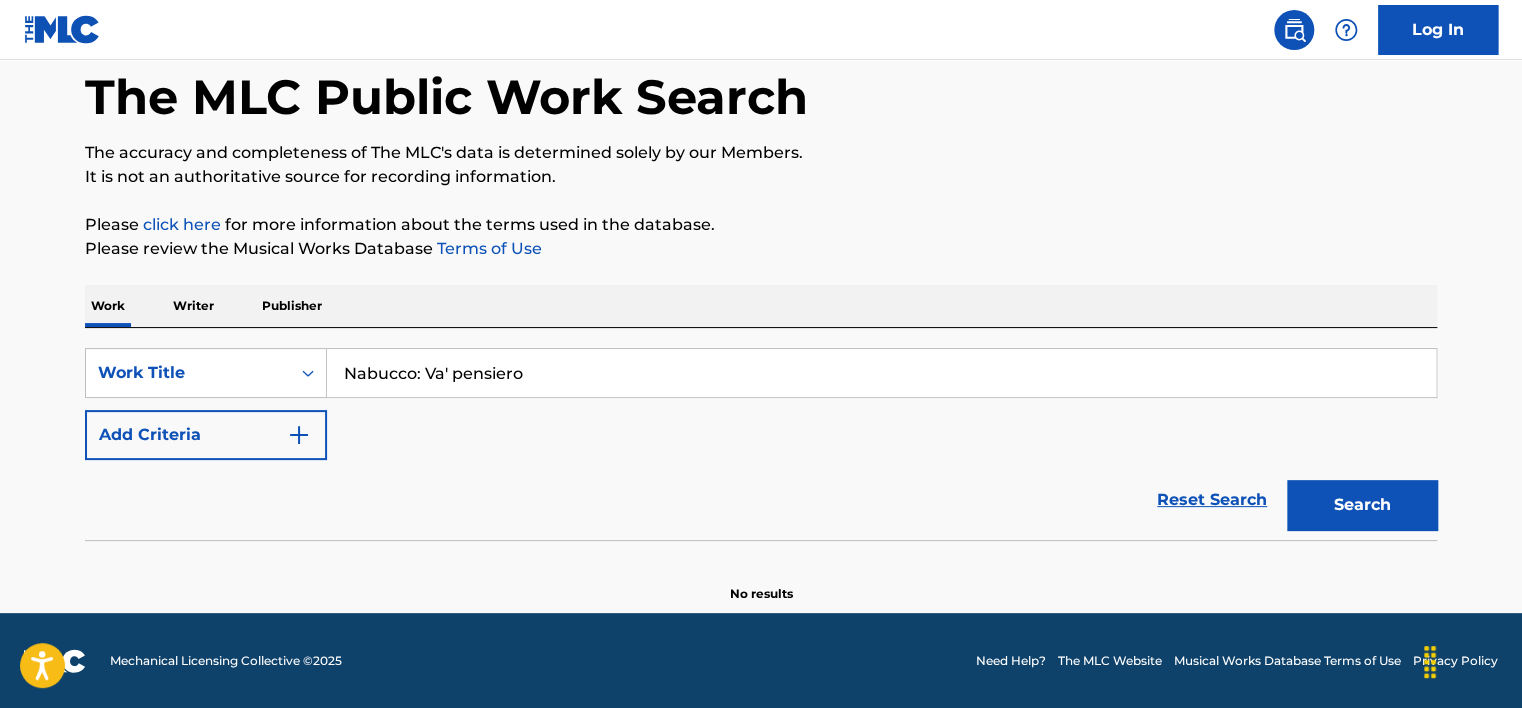 type on "Nabucco: Va' pensiero" 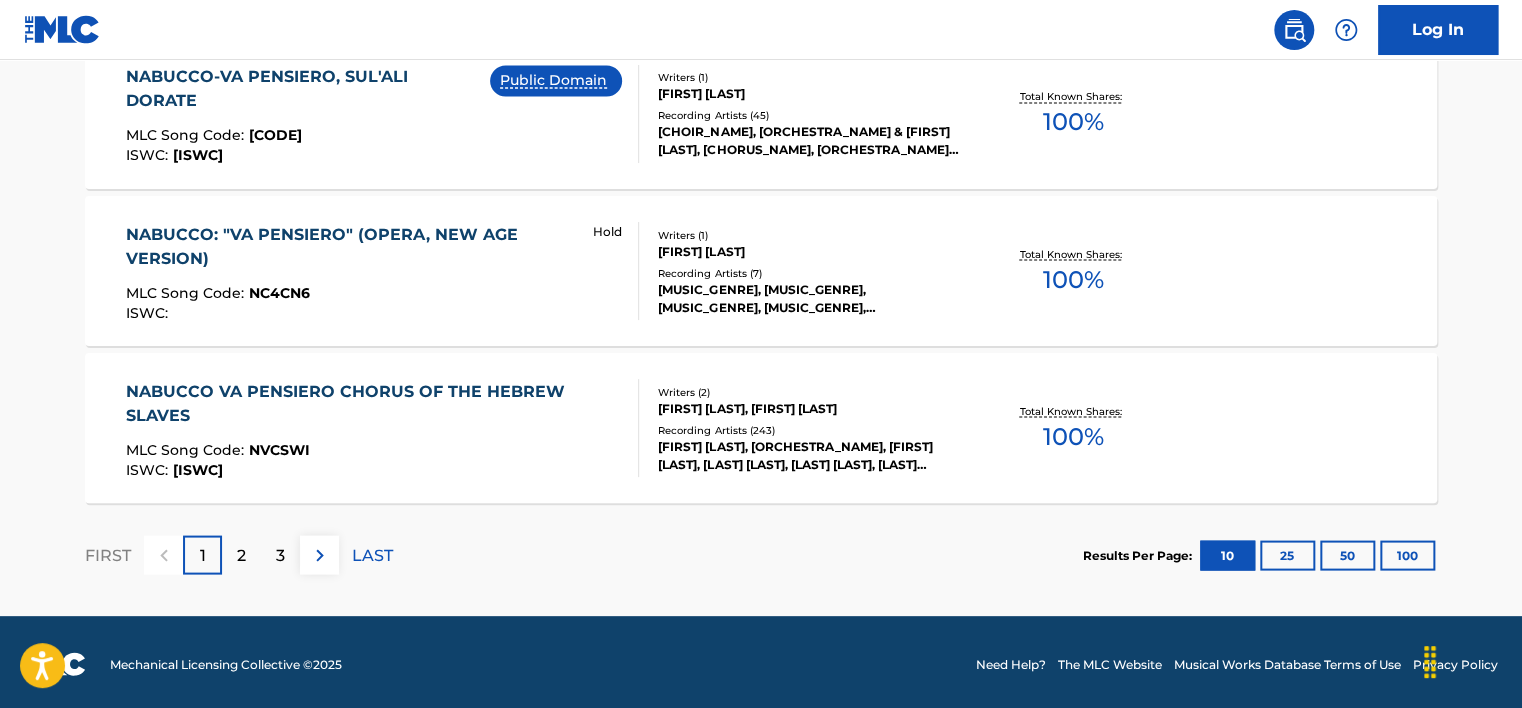 scroll, scrollTop: 1740, scrollLeft: 0, axis: vertical 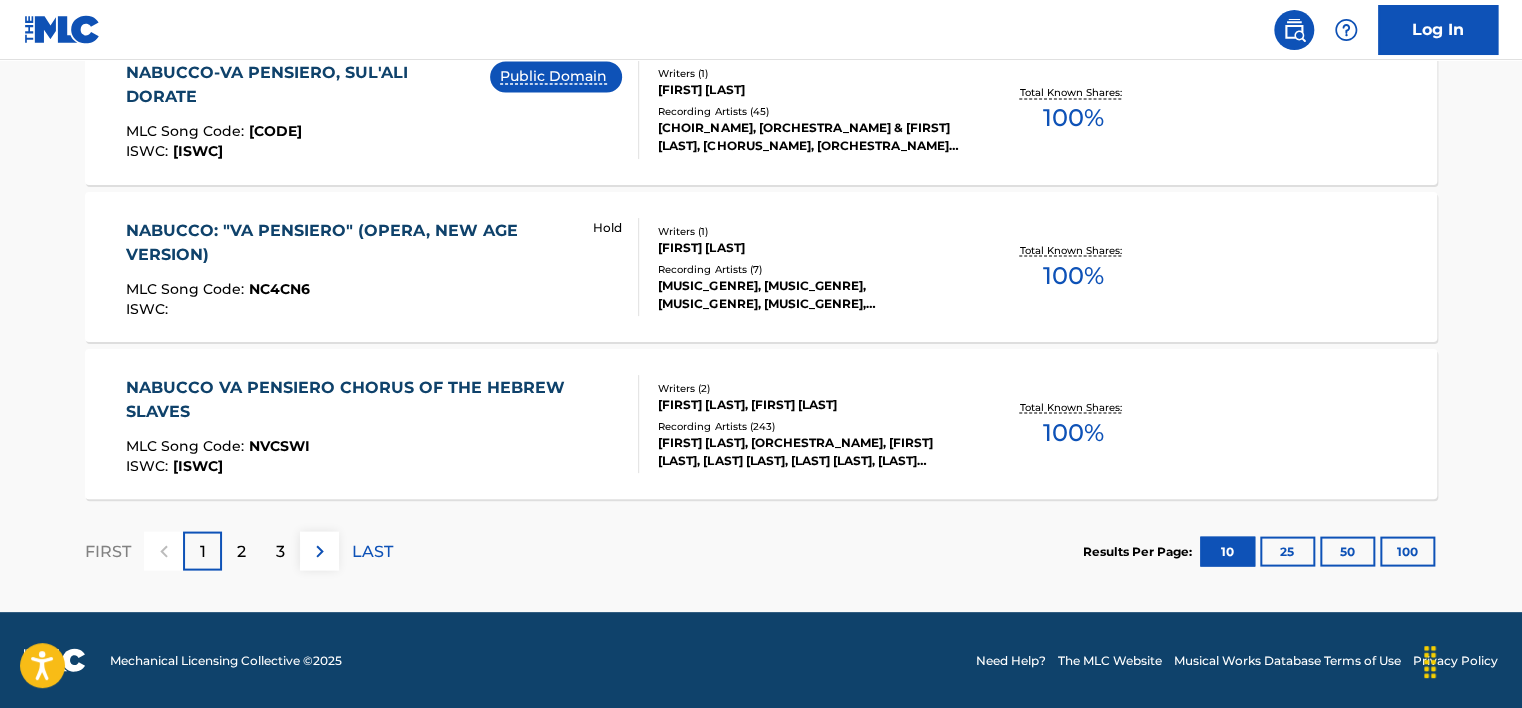 click on "NABUCCO VA PENSIERO CHORUS OF THE HEBREW SLAVES" at bounding box center (374, 399) 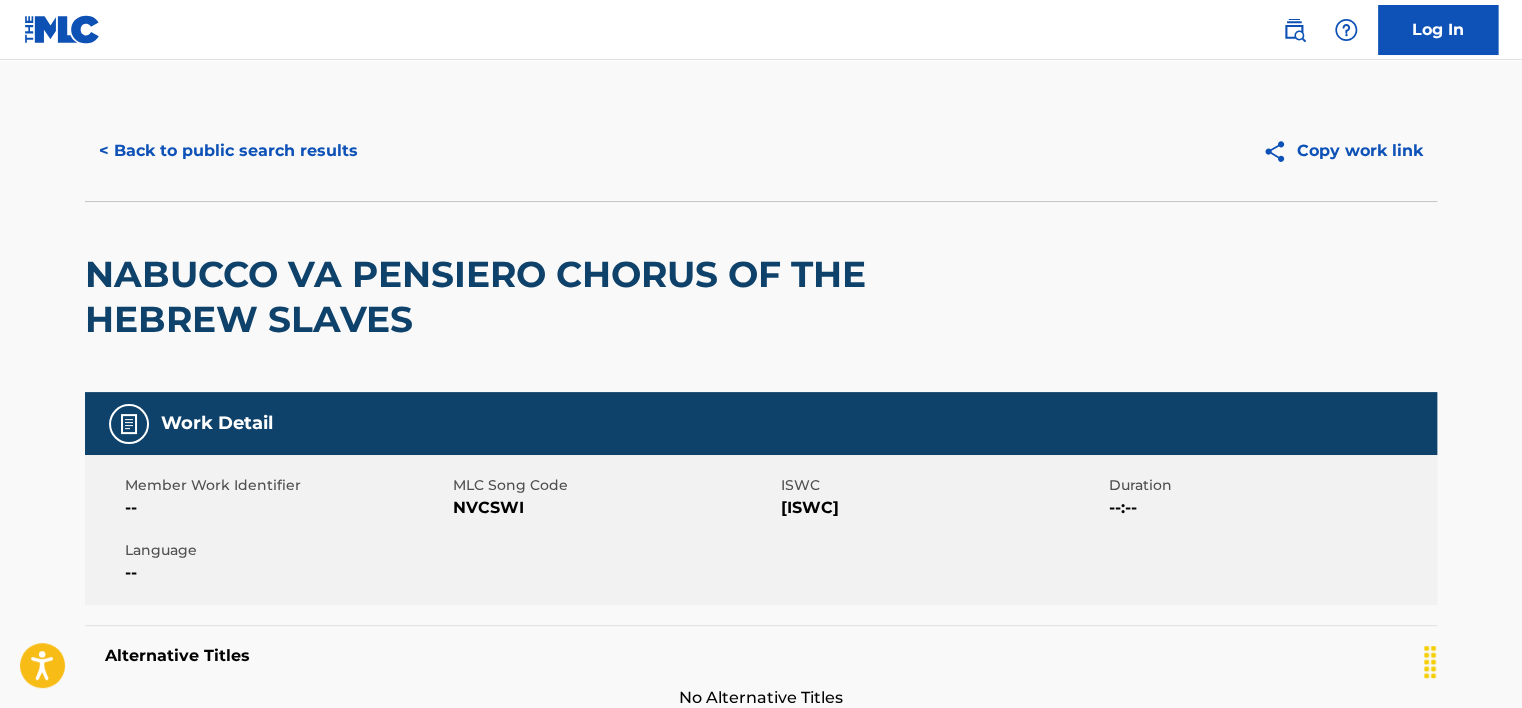 scroll, scrollTop: 0, scrollLeft: 0, axis: both 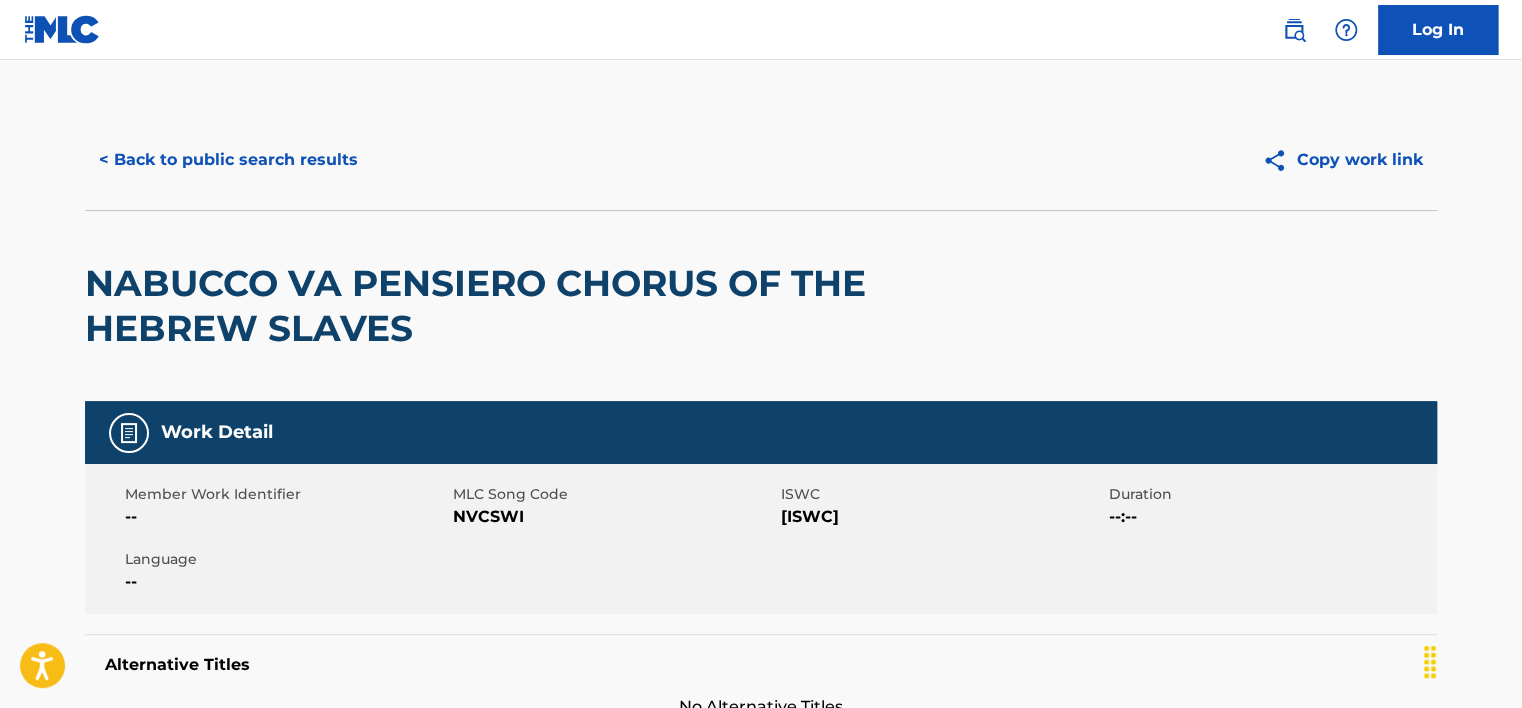 click on "< Back to public search results" at bounding box center [228, 160] 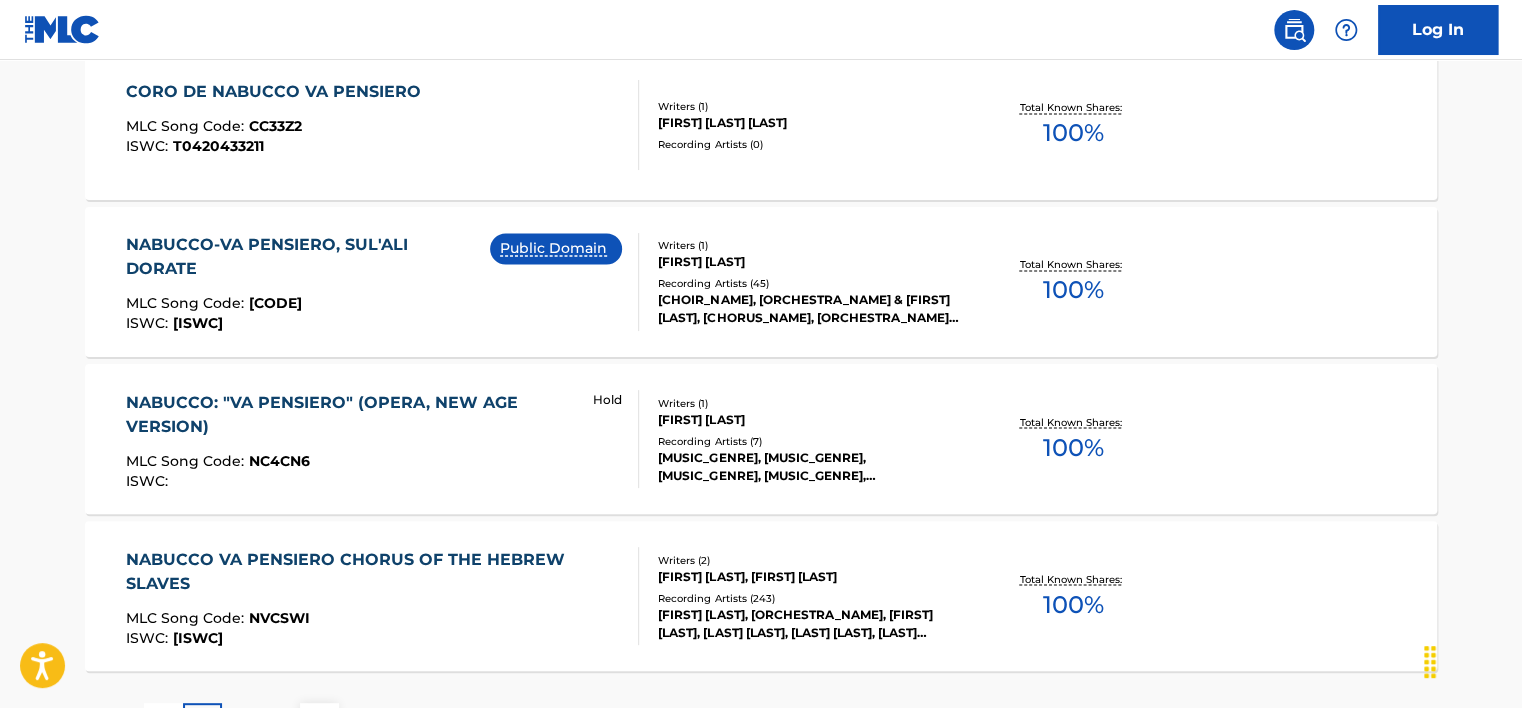 scroll, scrollTop: 1540, scrollLeft: 0, axis: vertical 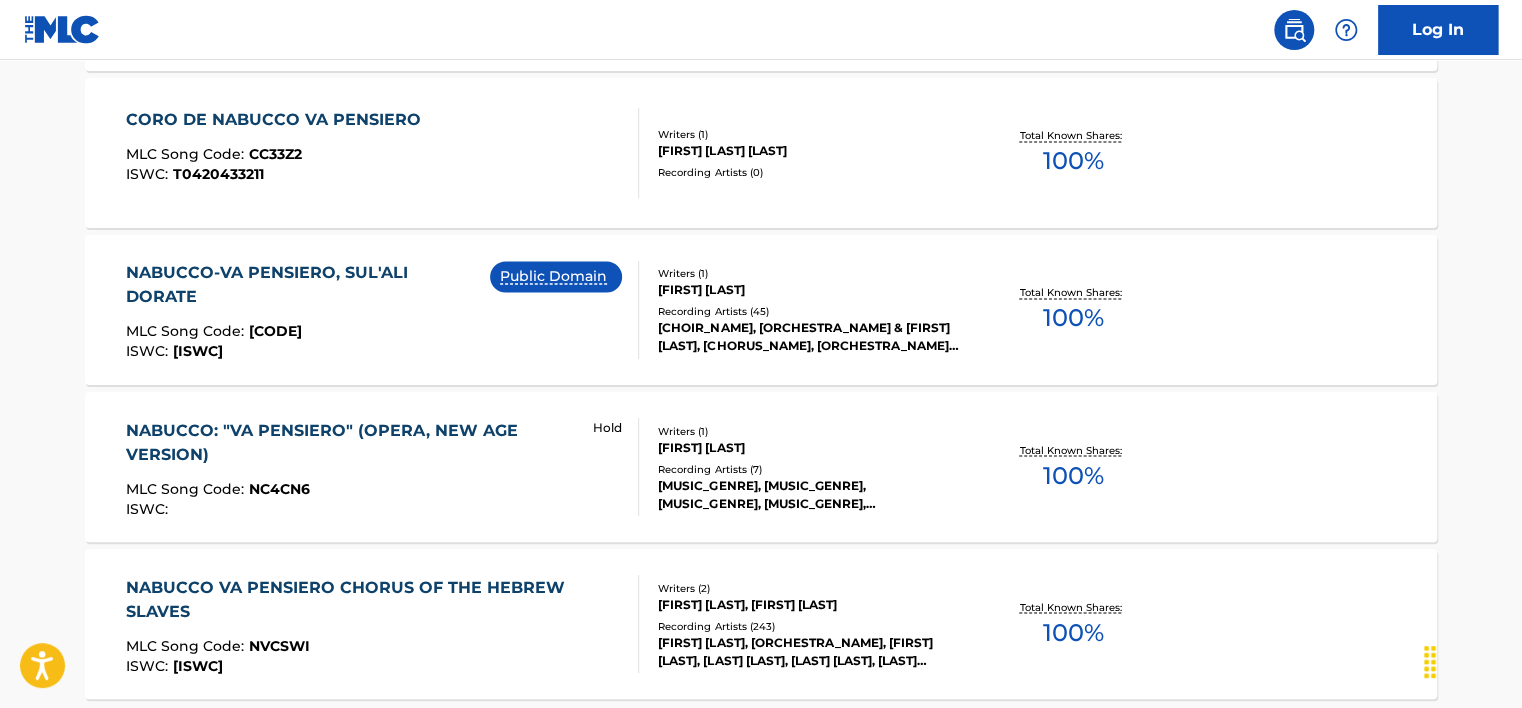 click on "NABUCCO-VA PENSIERO, SUL'ALI DORATE" at bounding box center (308, 285) 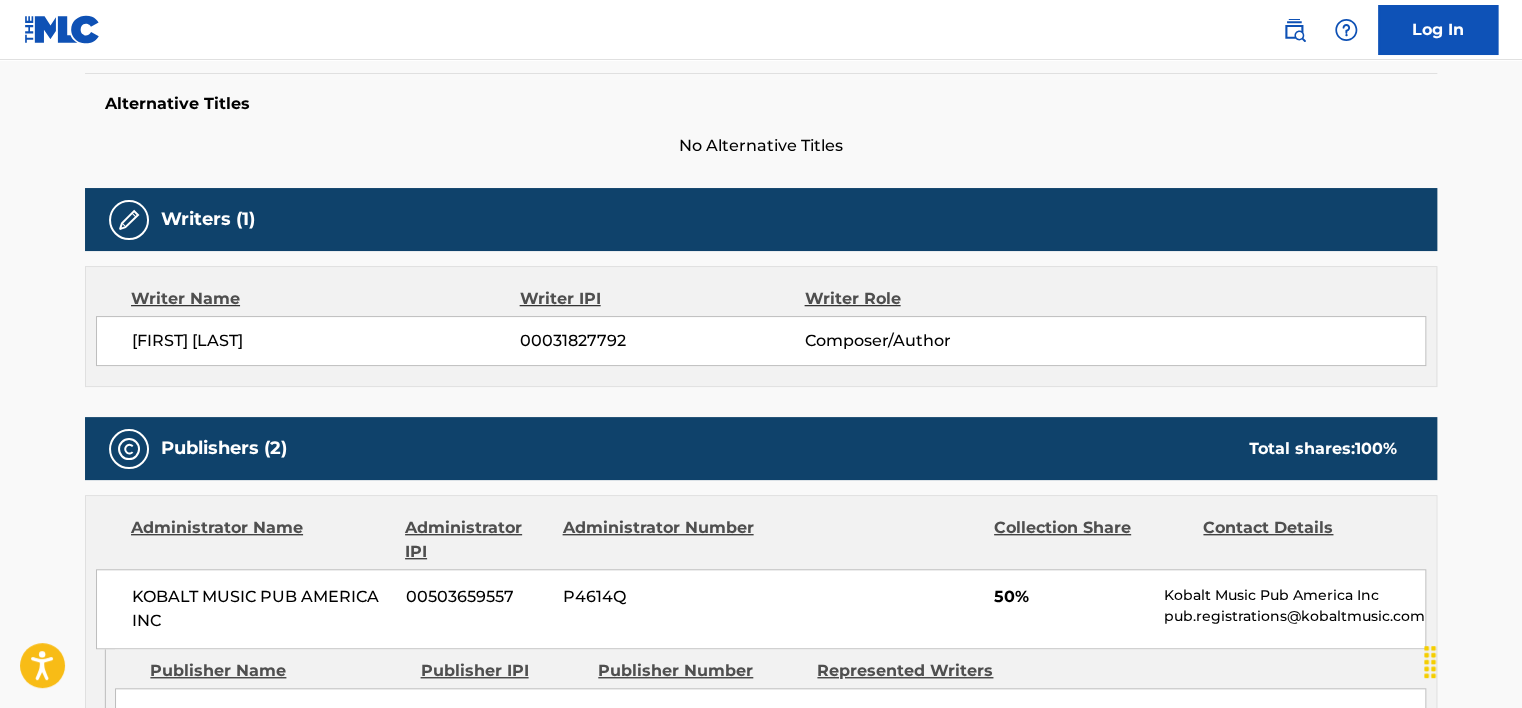scroll, scrollTop: 483, scrollLeft: 0, axis: vertical 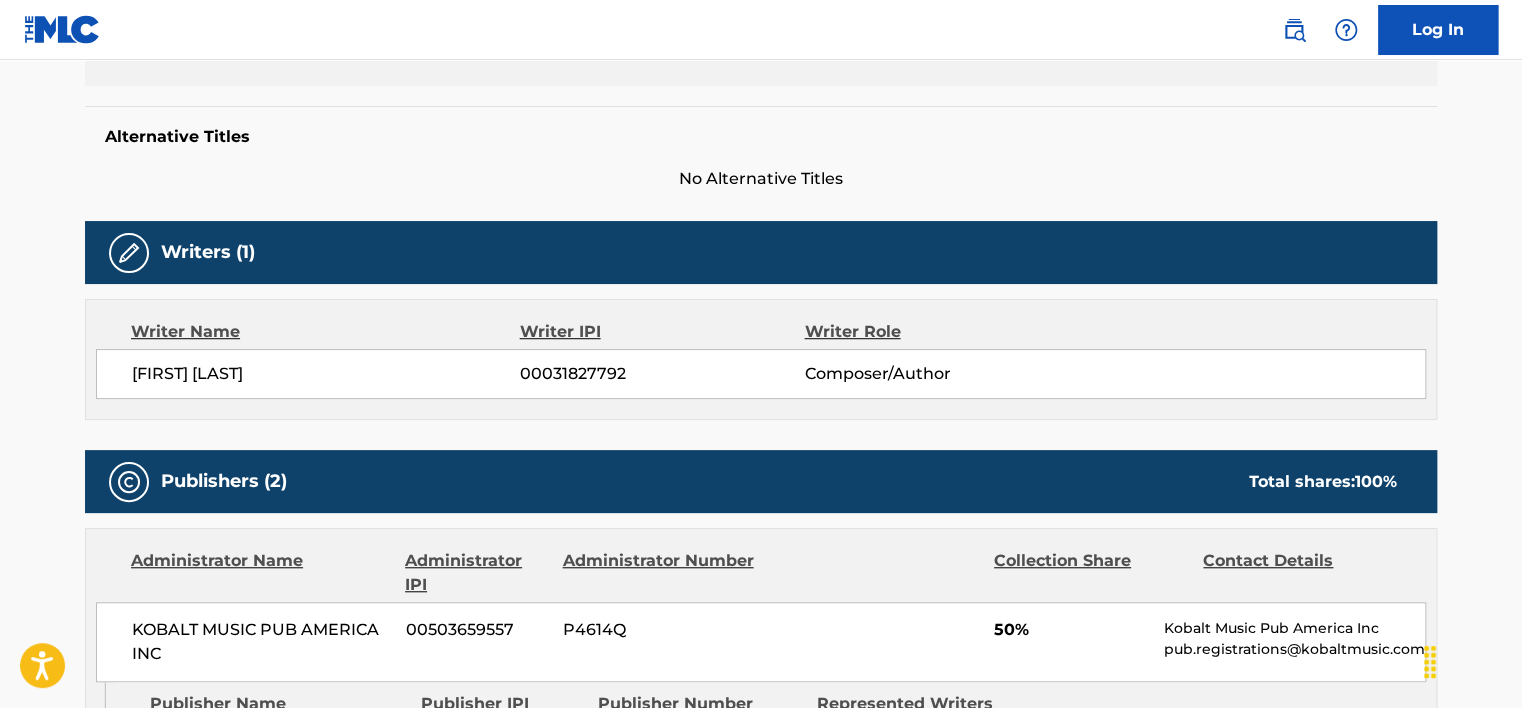 click on "00031827792" at bounding box center (662, 374) 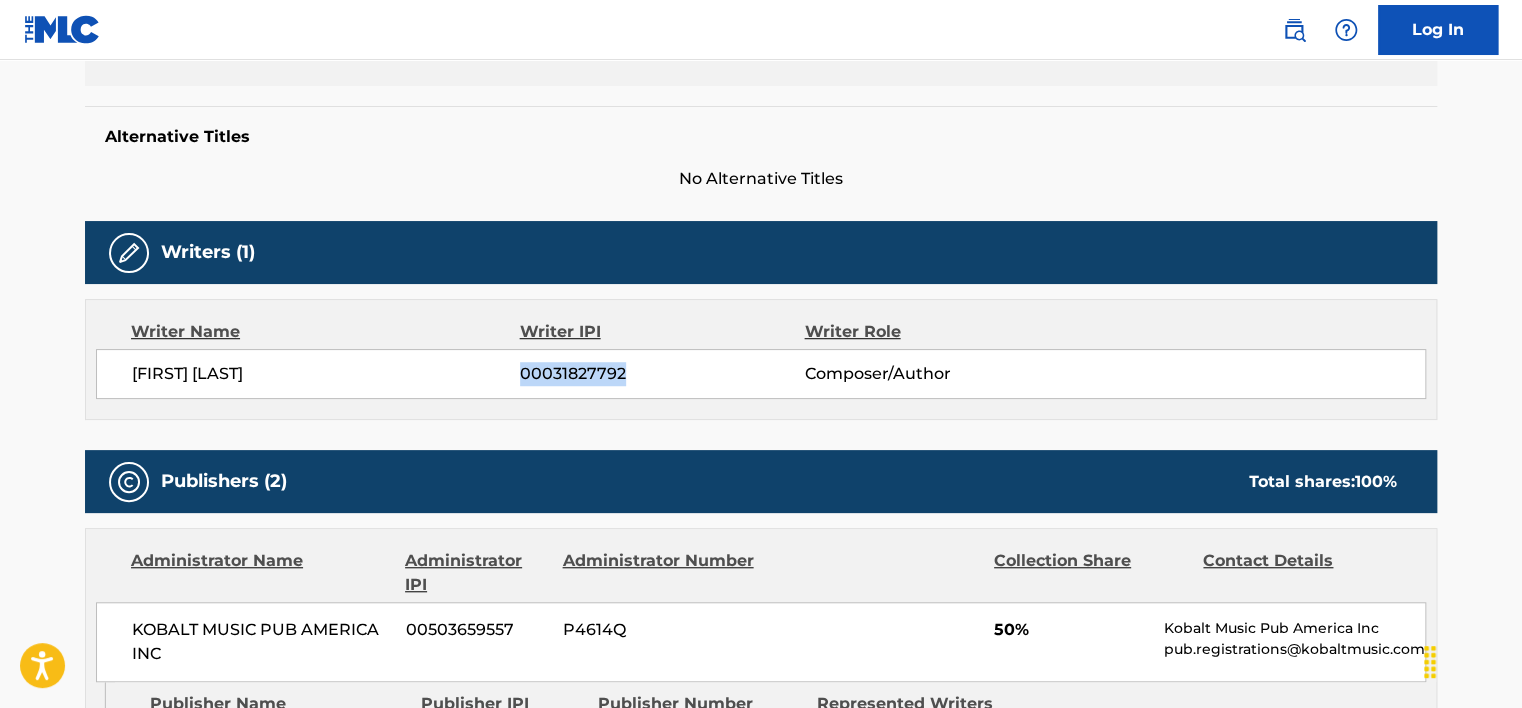 click on "00031827792" at bounding box center [662, 374] 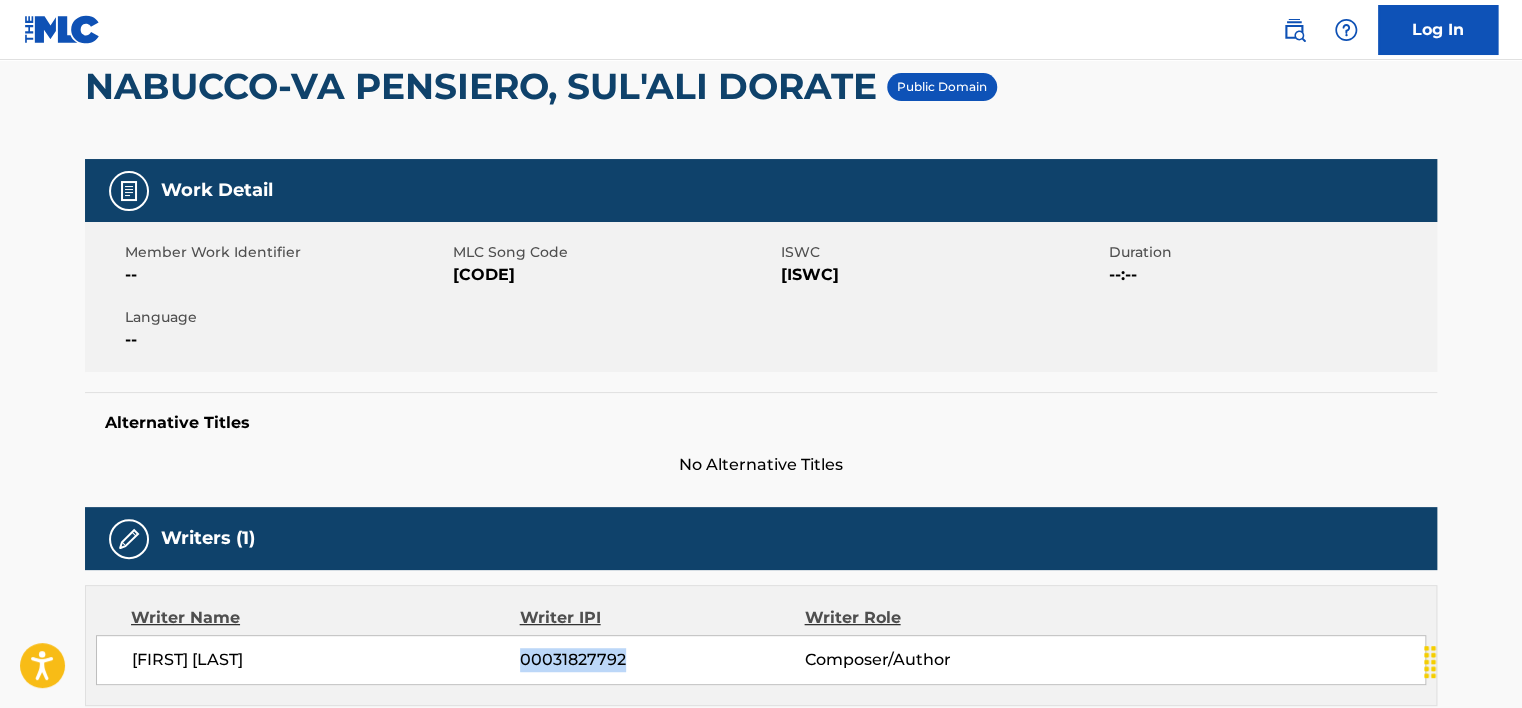 scroll, scrollTop: 200, scrollLeft: 0, axis: vertical 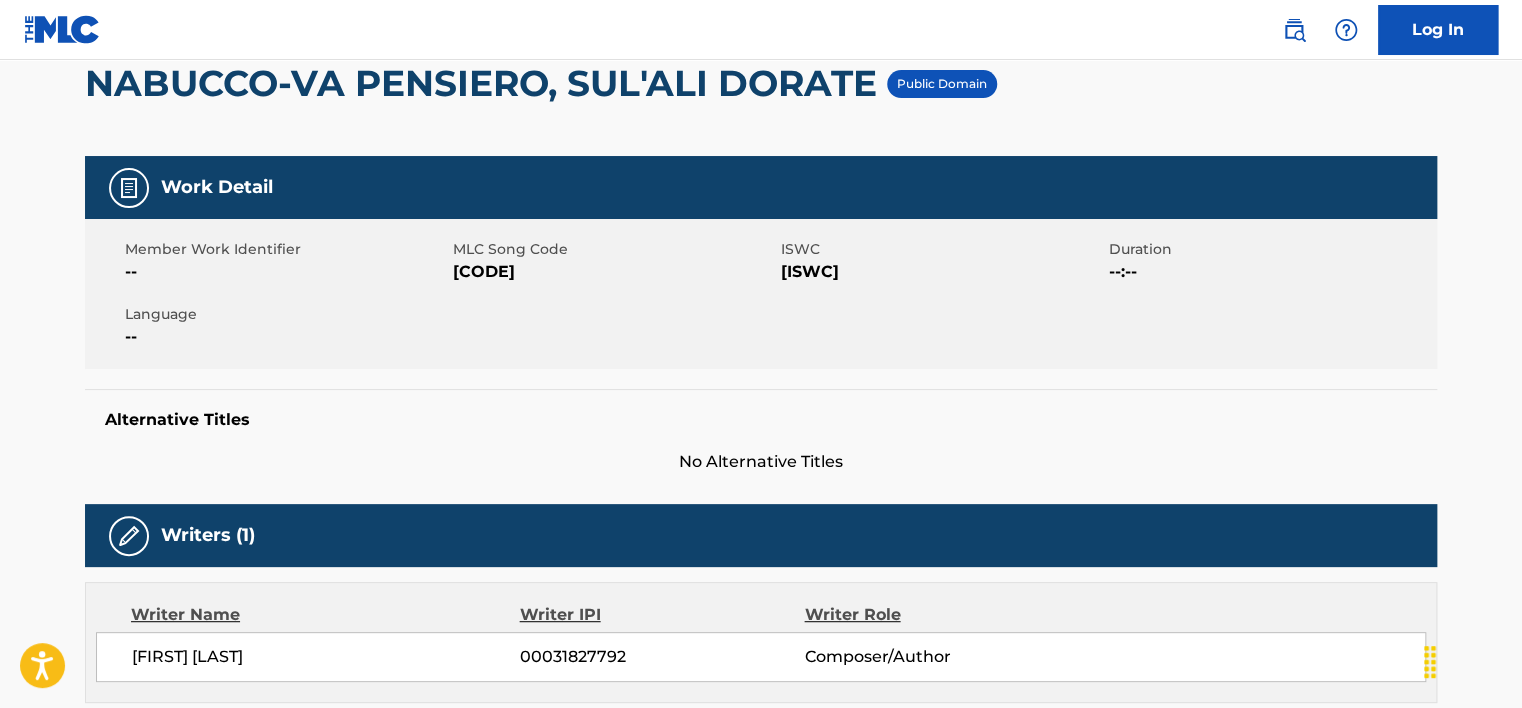 click on "[ISWC]" at bounding box center (942, 272) 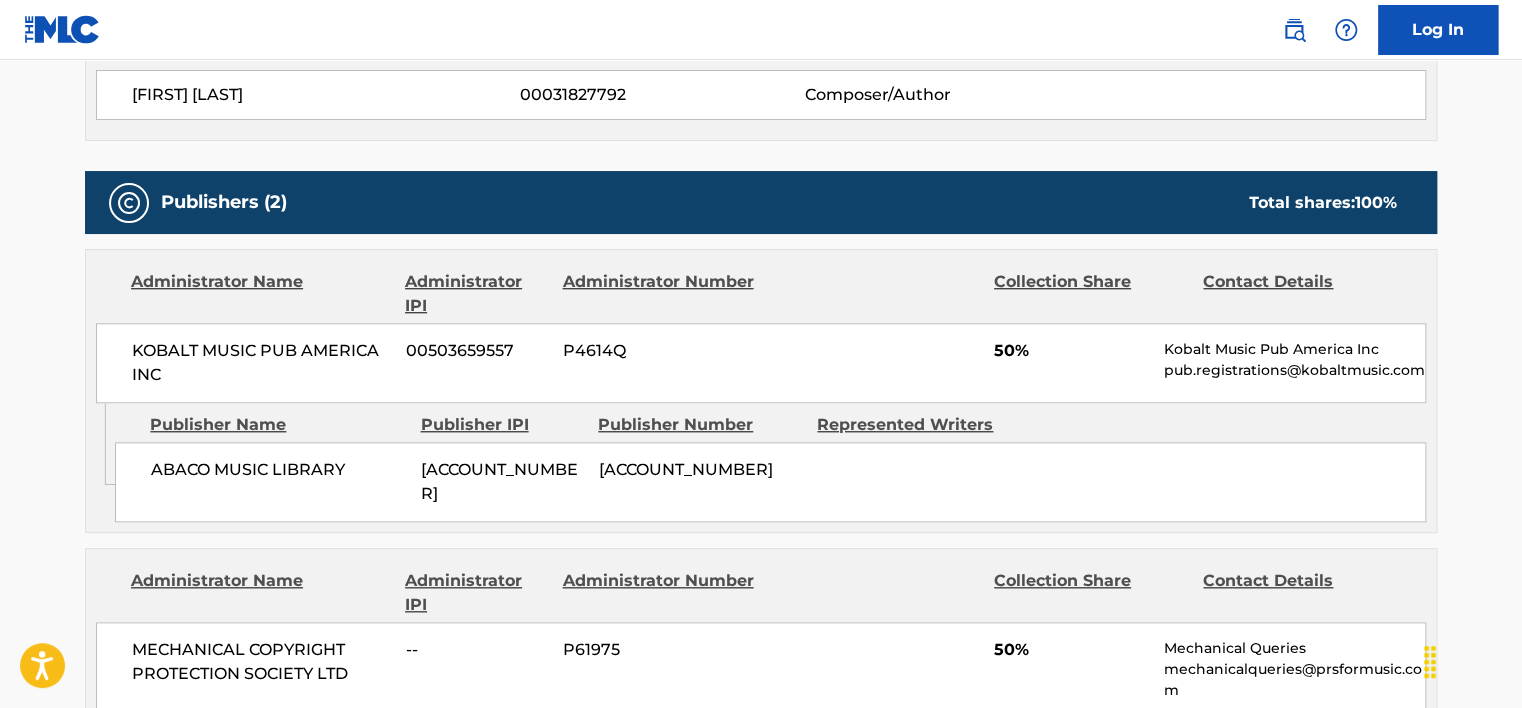scroll, scrollTop: 800, scrollLeft: 0, axis: vertical 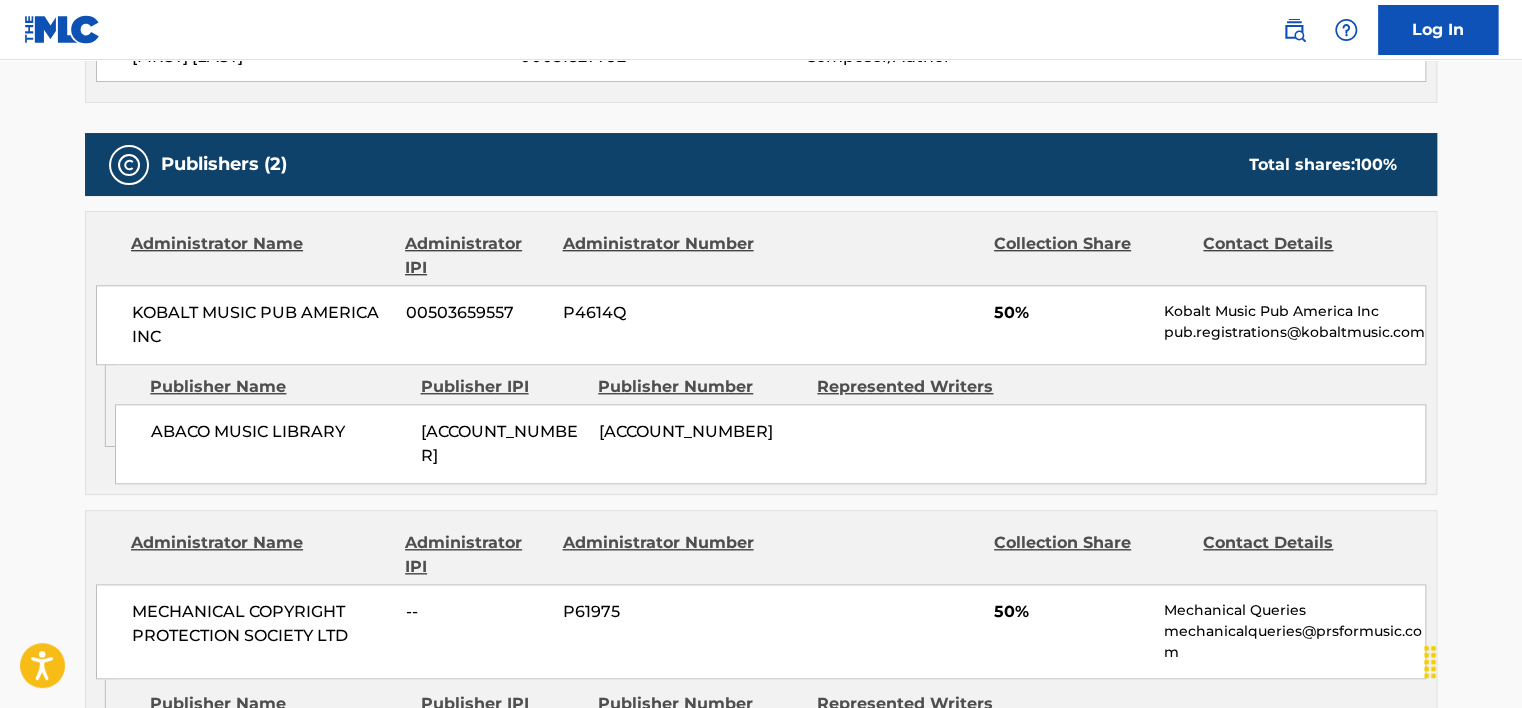 click on "KOBALT MUSIC PUB AMERICA INC" at bounding box center [261, 325] 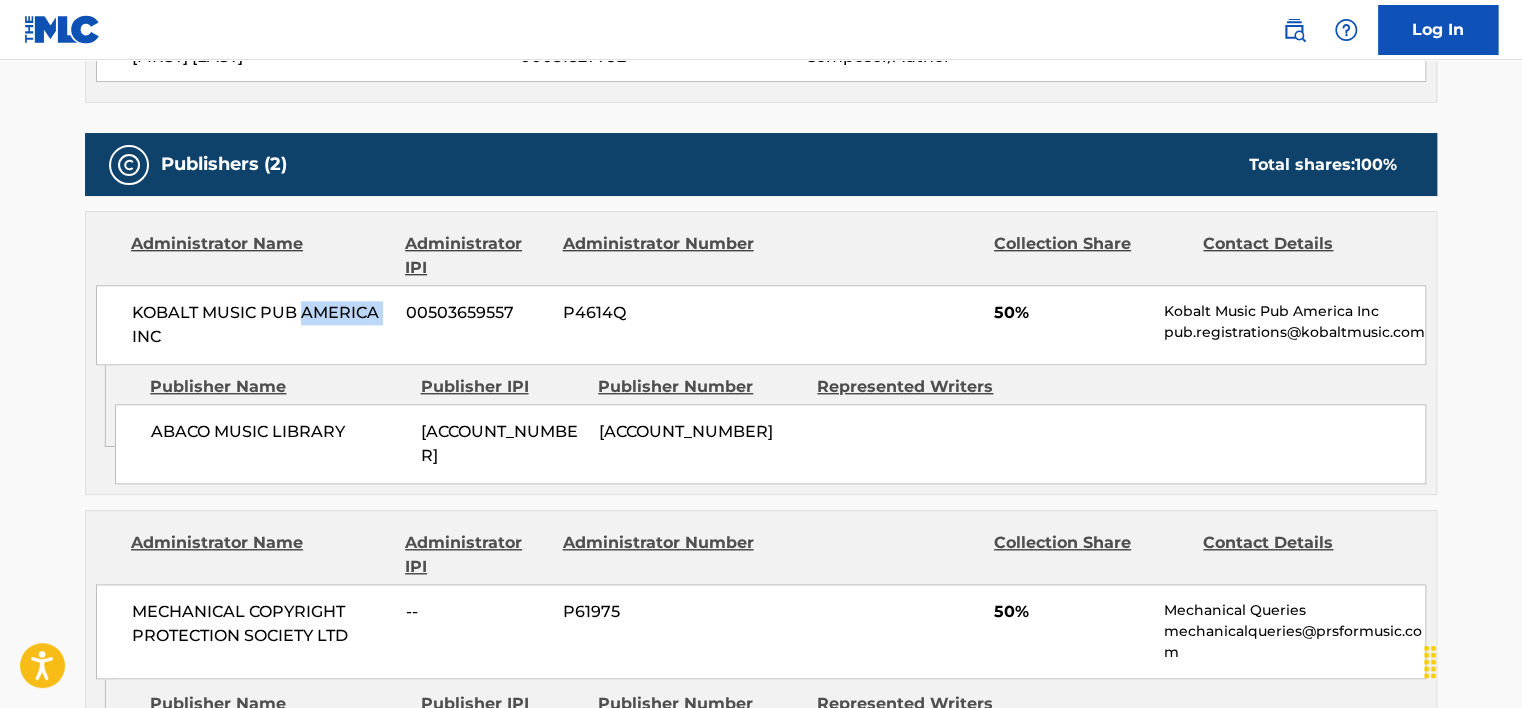 click on "KOBALT MUSIC PUB AMERICA INC" at bounding box center [261, 325] 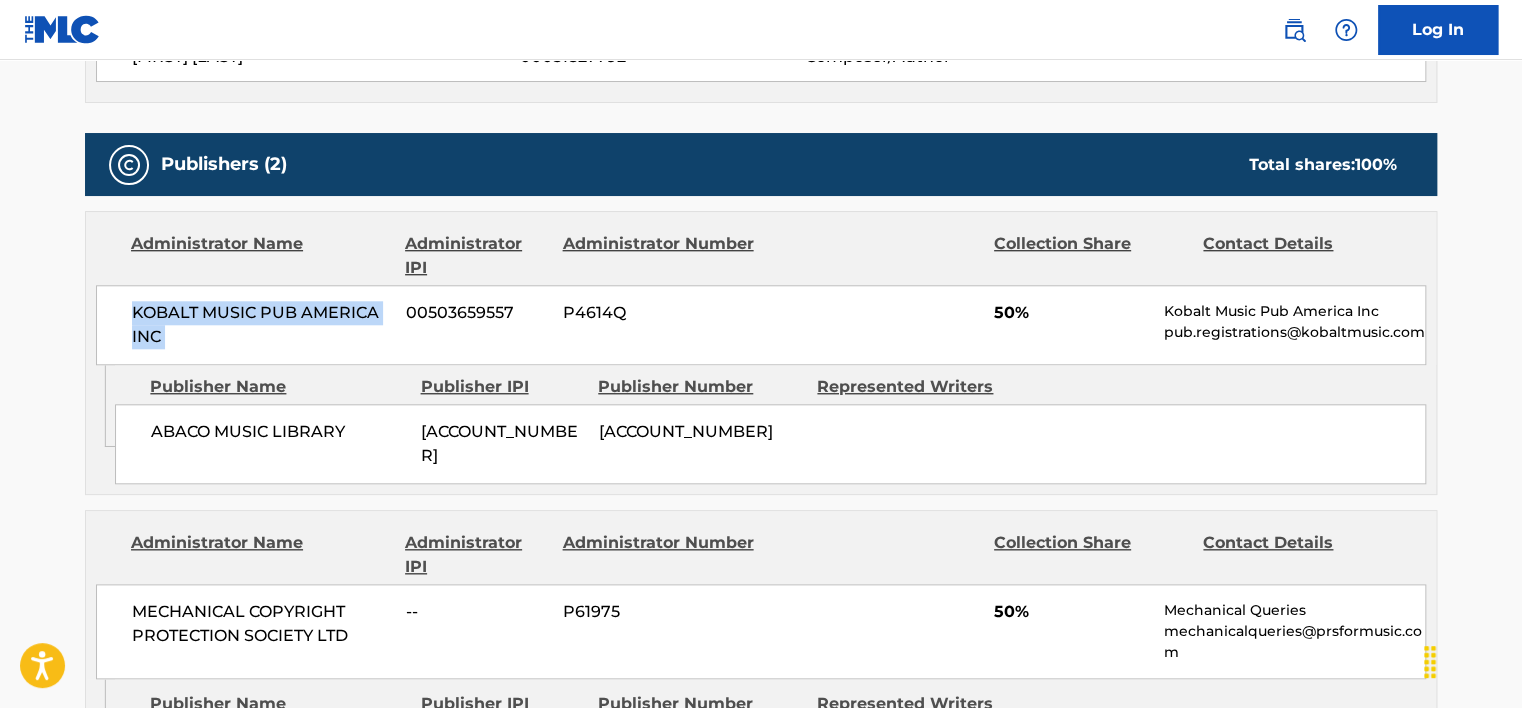 click on "KOBALT MUSIC PUB AMERICA INC" at bounding box center [261, 325] 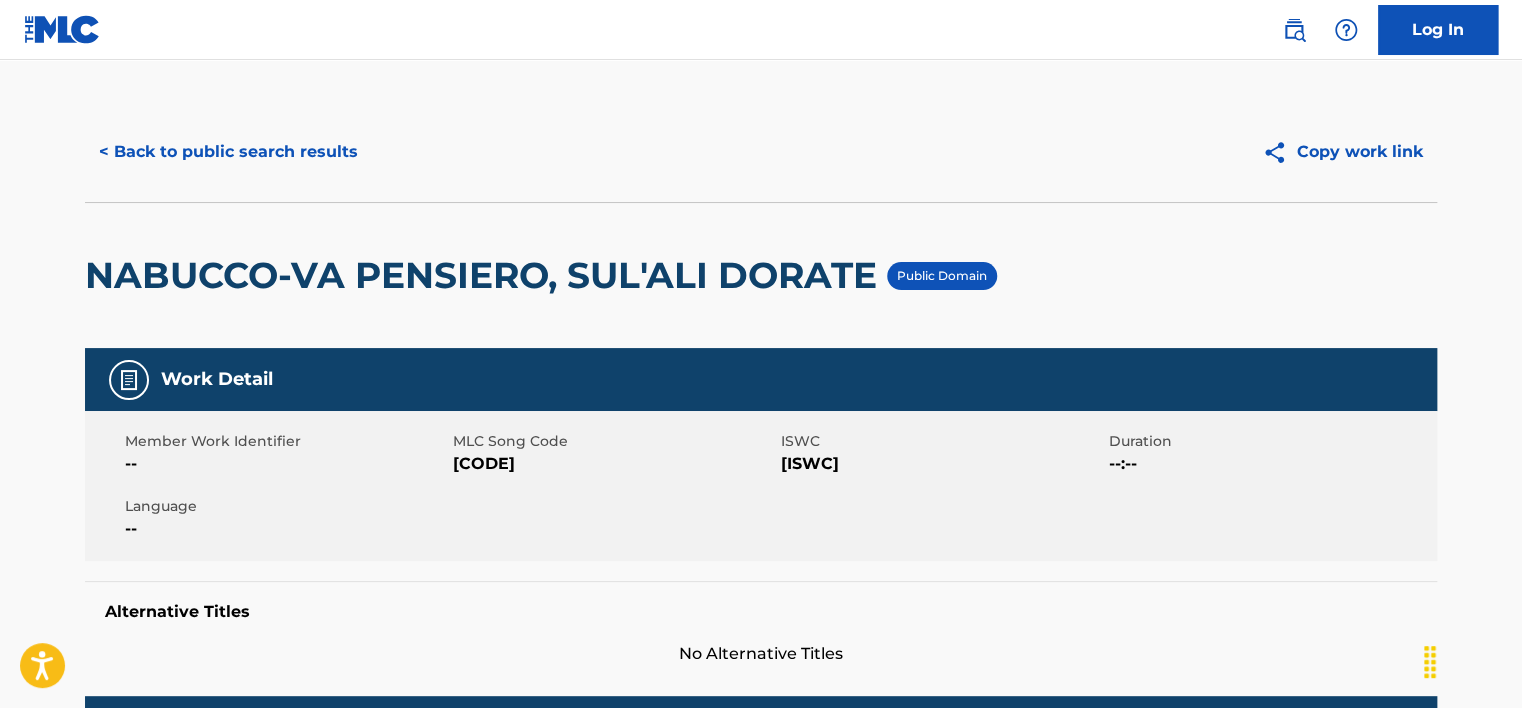 scroll, scrollTop: 0, scrollLeft: 0, axis: both 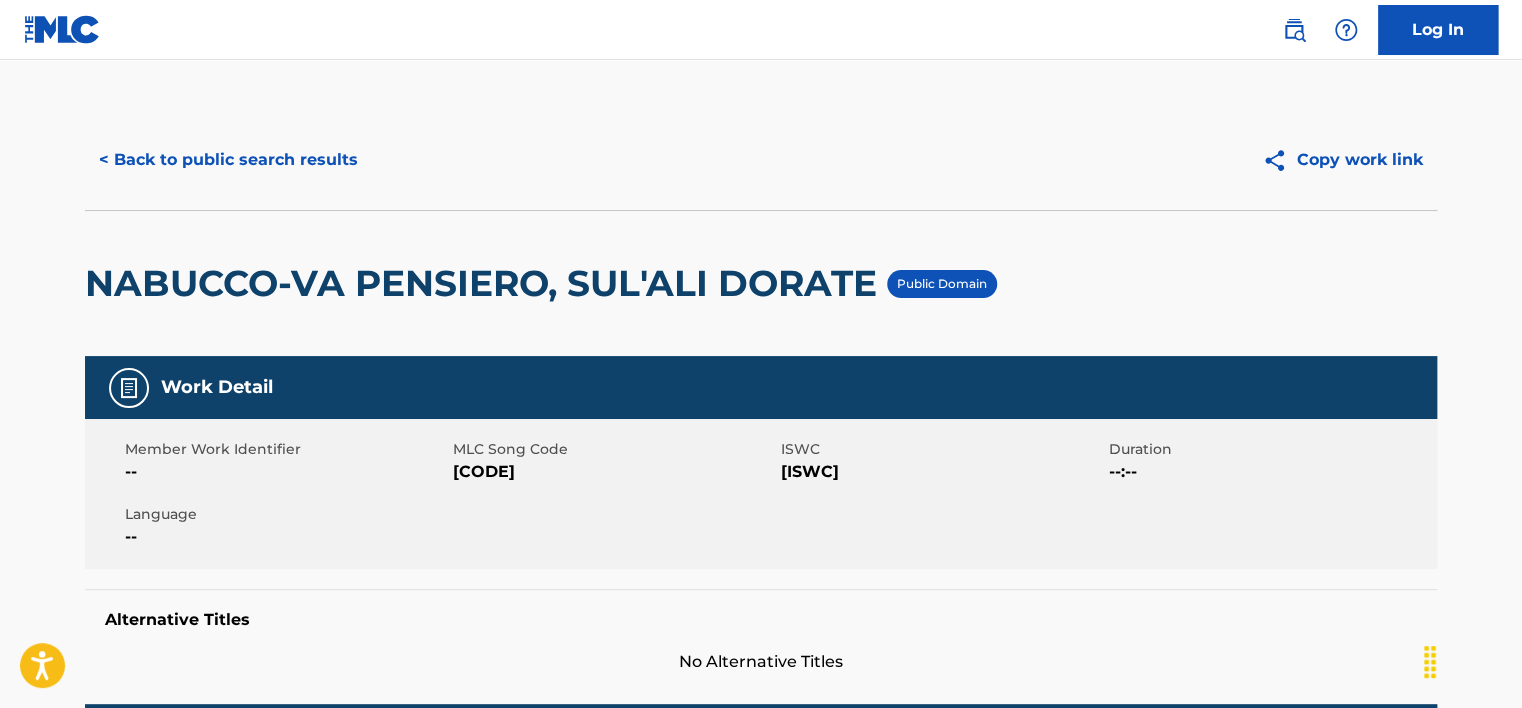 click on "[CODE]" at bounding box center [614, 472] 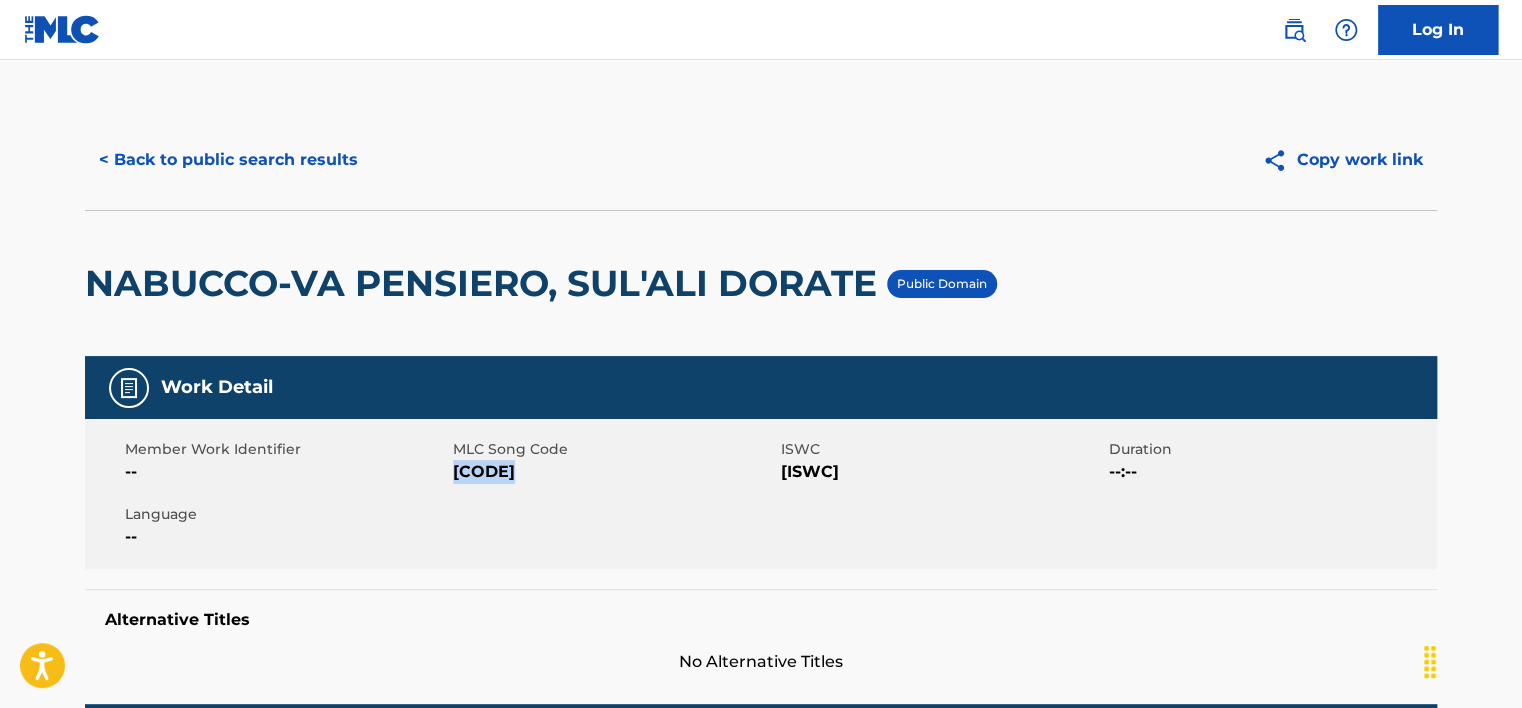 click on "[CODE]" at bounding box center (614, 472) 